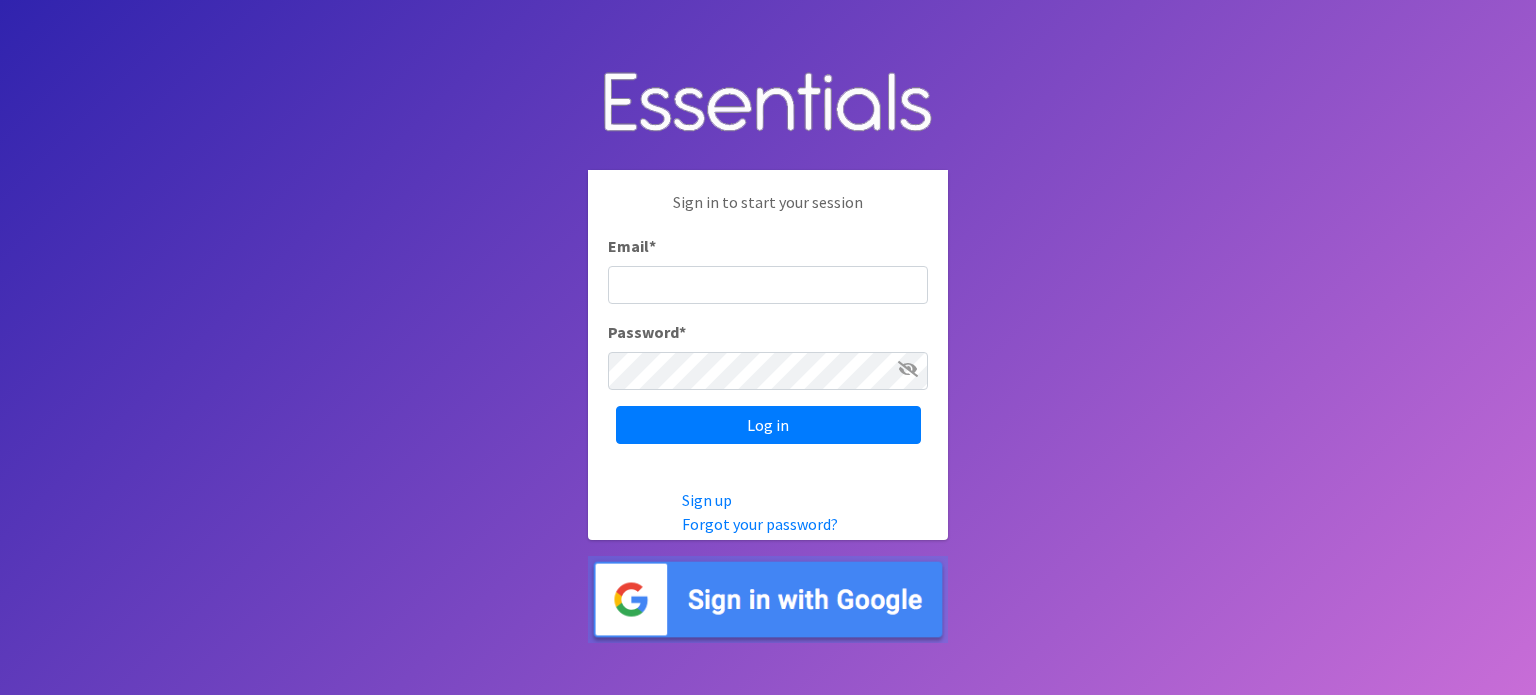 scroll, scrollTop: 0, scrollLeft: 0, axis: both 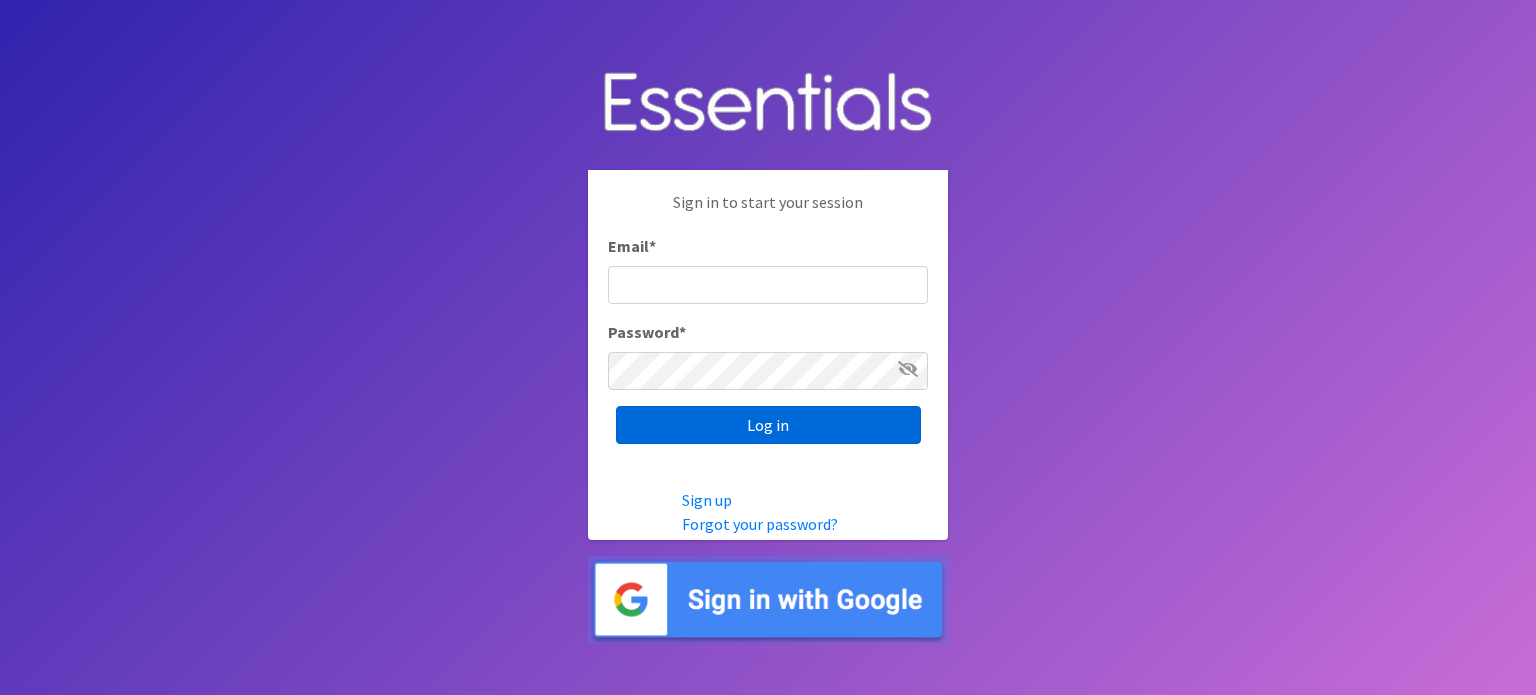 type on "[EMAIL]" 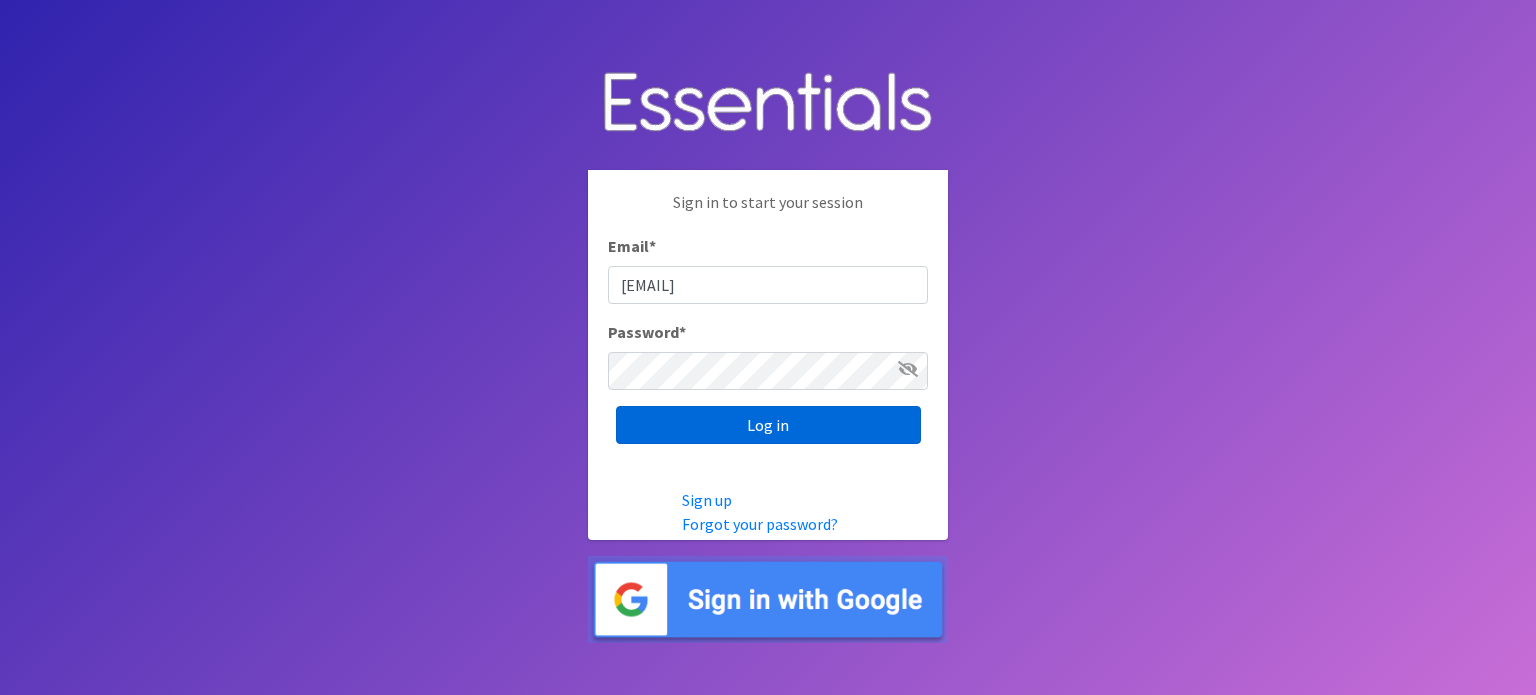 click on "Log in" at bounding box center [768, 425] 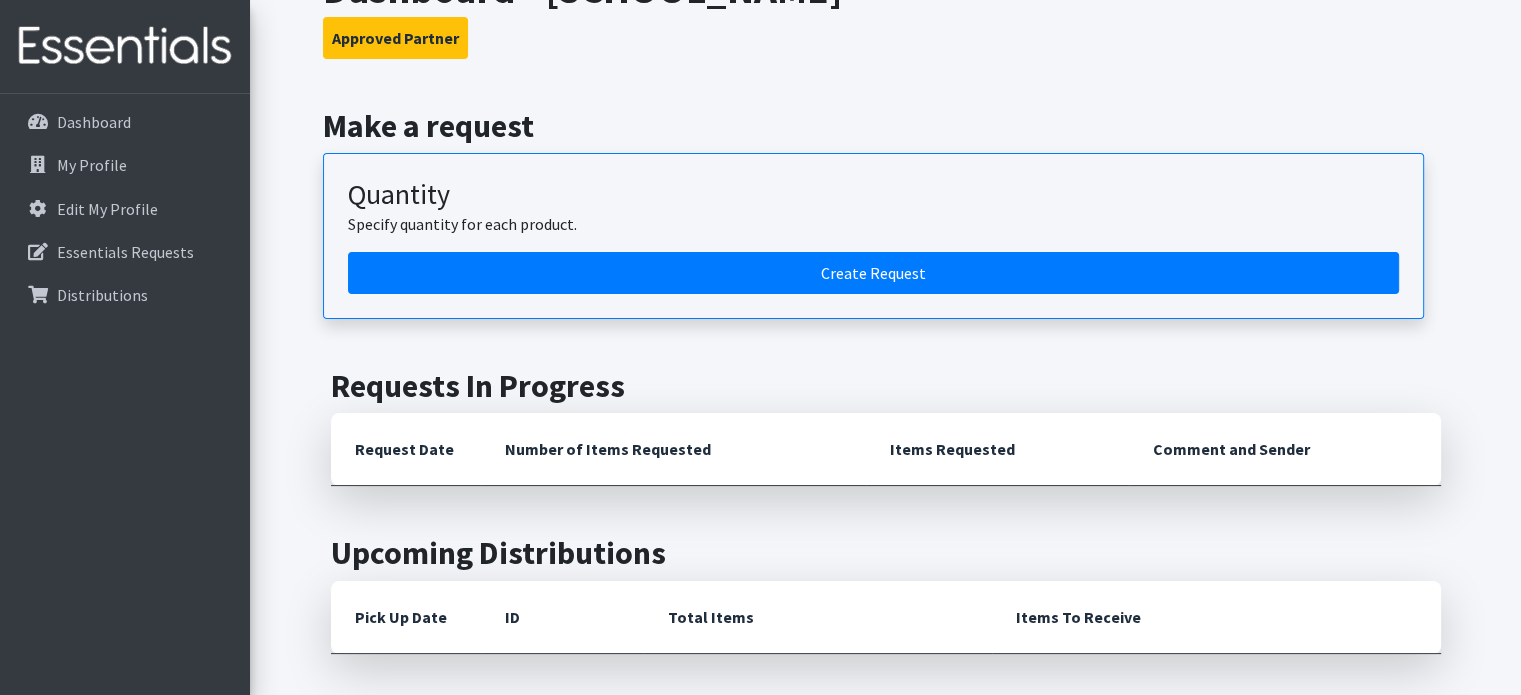 scroll, scrollTop: 200, scrollLeft: 0, axis: vertical 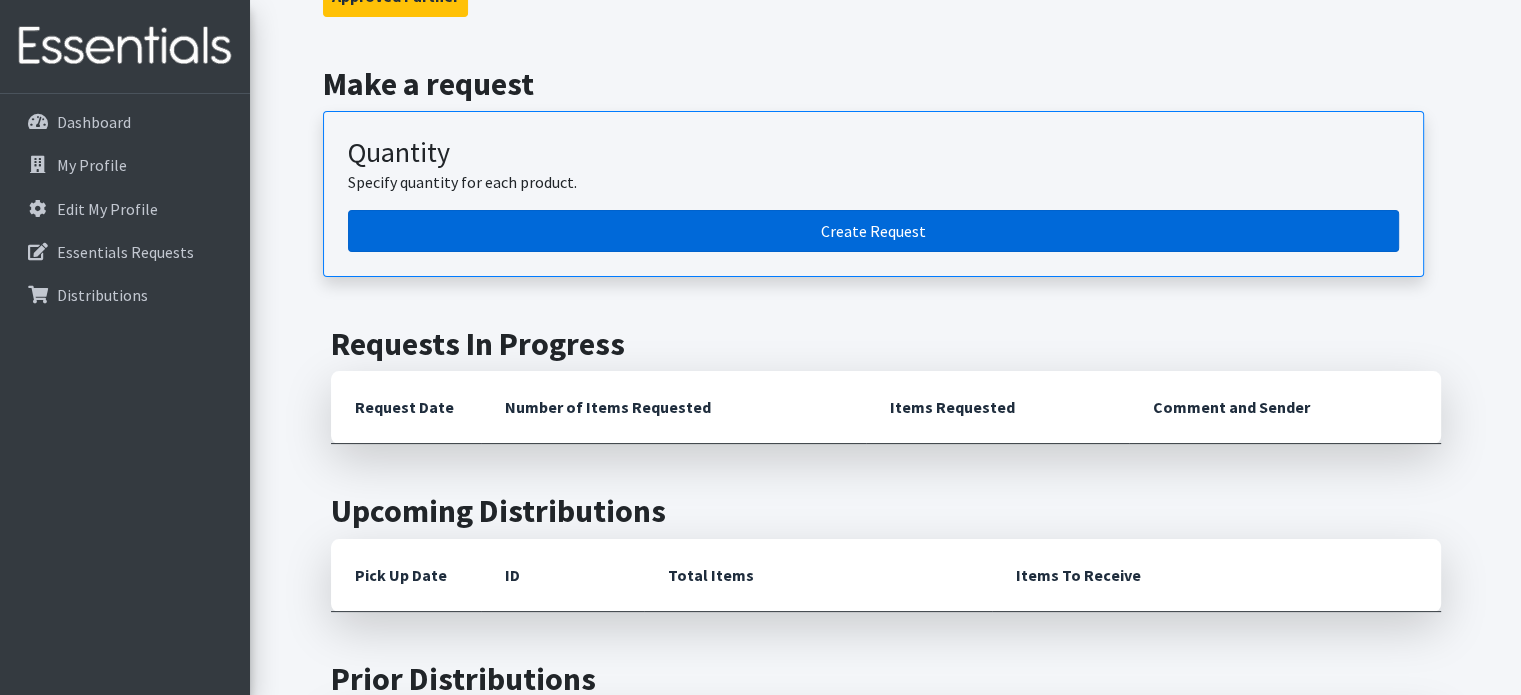 click on "Create Request" at bounding box center [873, 231] 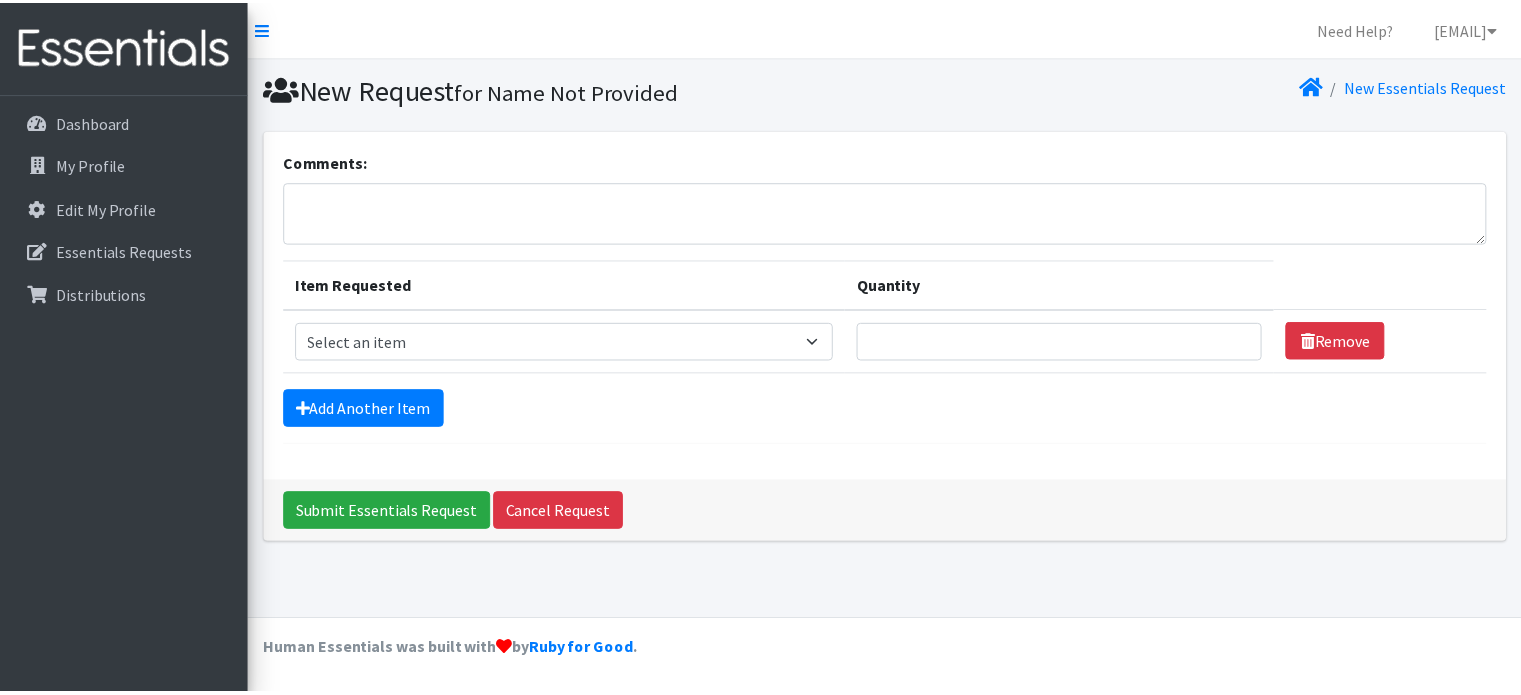 scroll, scrollTop: 0, scrollLeft: 0, axis: both 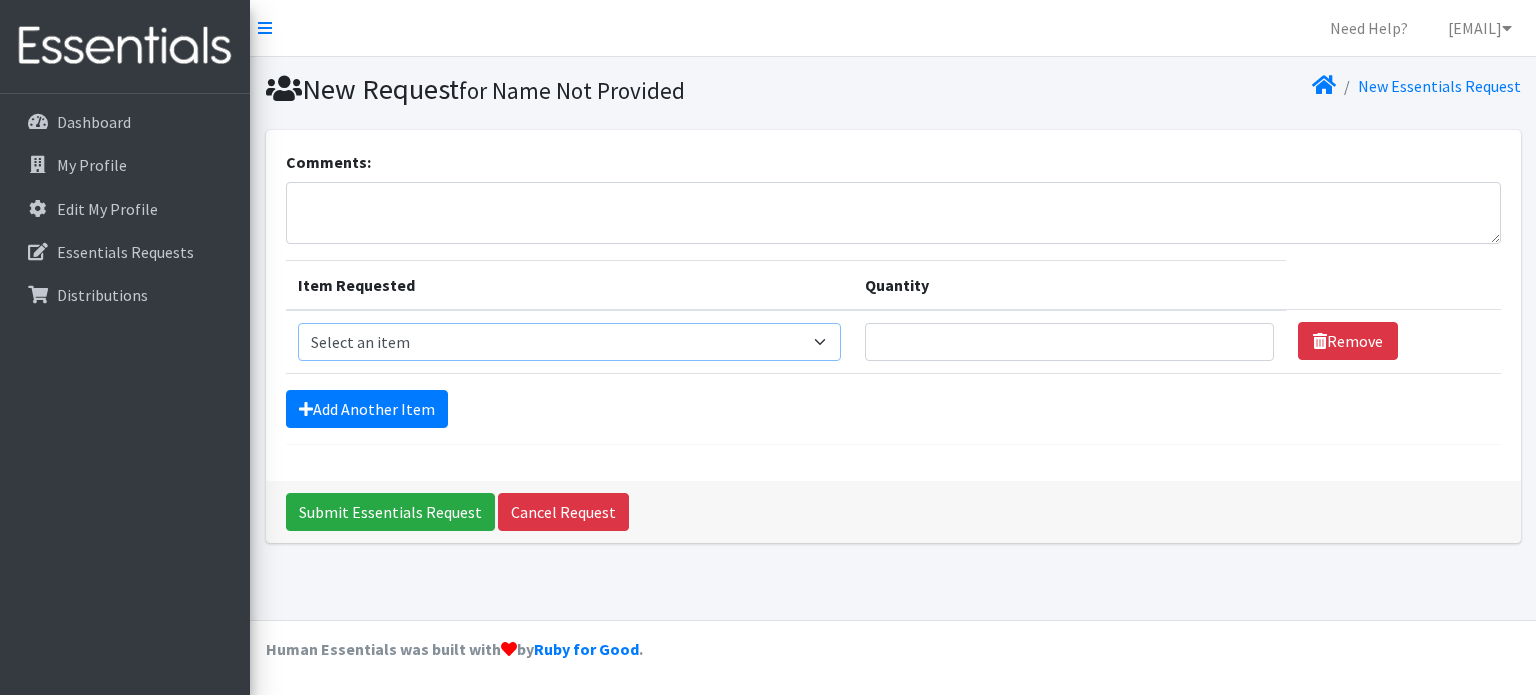 click on "Select an item
Liners (Pack of 100)
Makeup Bag (25)
Pads 1 (Pack of 25)
Pads 2 (Pack of 25)
Pads 3 (Pack of 25)
Pads 4 (Pack of 25)
Pads 5 (Pack of 25) LIMITED QUANTITIES
Tampon Regular (Pack of 25)
Tampon Super (Pack of 25)
Tampons Light (Pack of 25)" at bounding box center (570, 342) 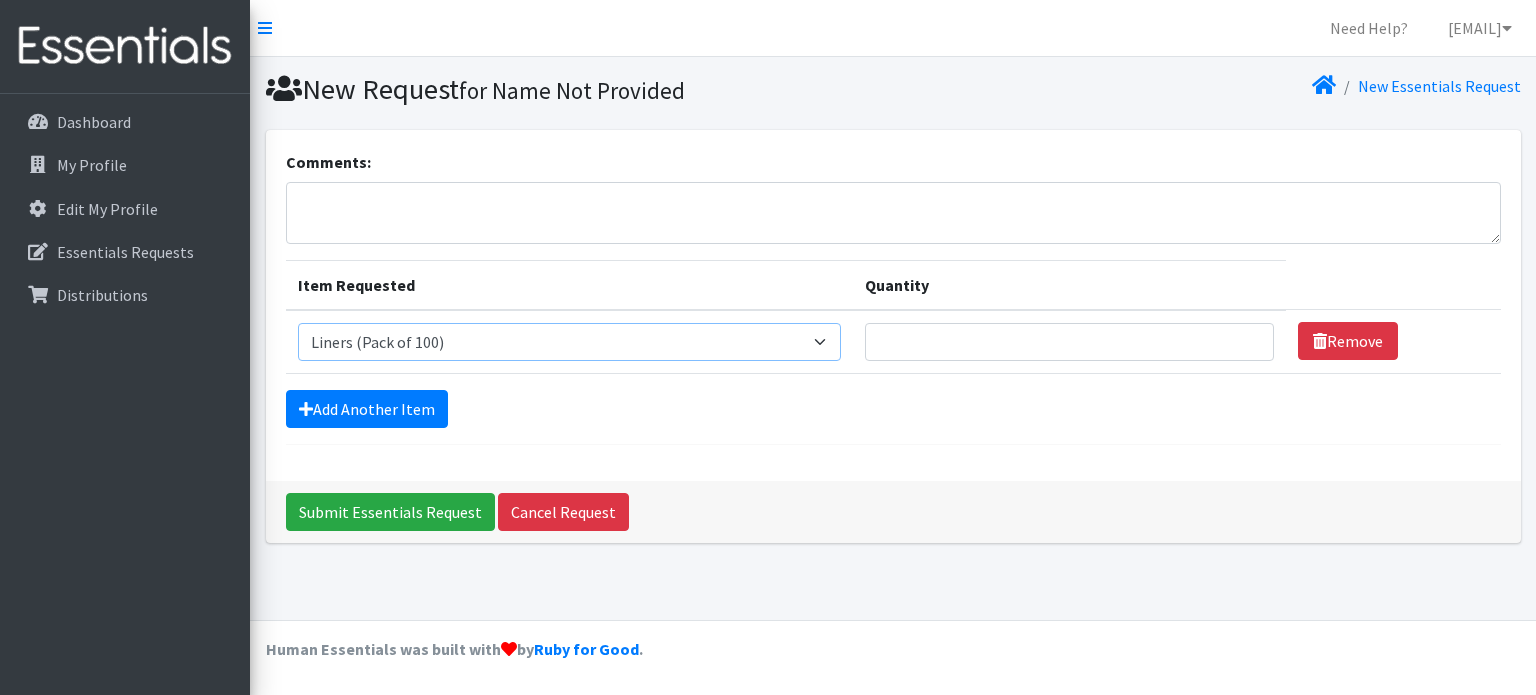 click on "Select an item
Liners (Pack of 100)
Makeup Bag (25)
Pads 1 (Pack of 25)
Pads 2 (Pack of 25)
Pads 3 (Pack of 25)
Pads 4 (Pack of 25)
Pads 5 (Pack of 25) LIMITED QUANTITIES
Tampon Regular (Pack of 25)
Tampon Super (Pack of 25)
Tampons Light (Pack of 25)" at bounding box center [570, 342] 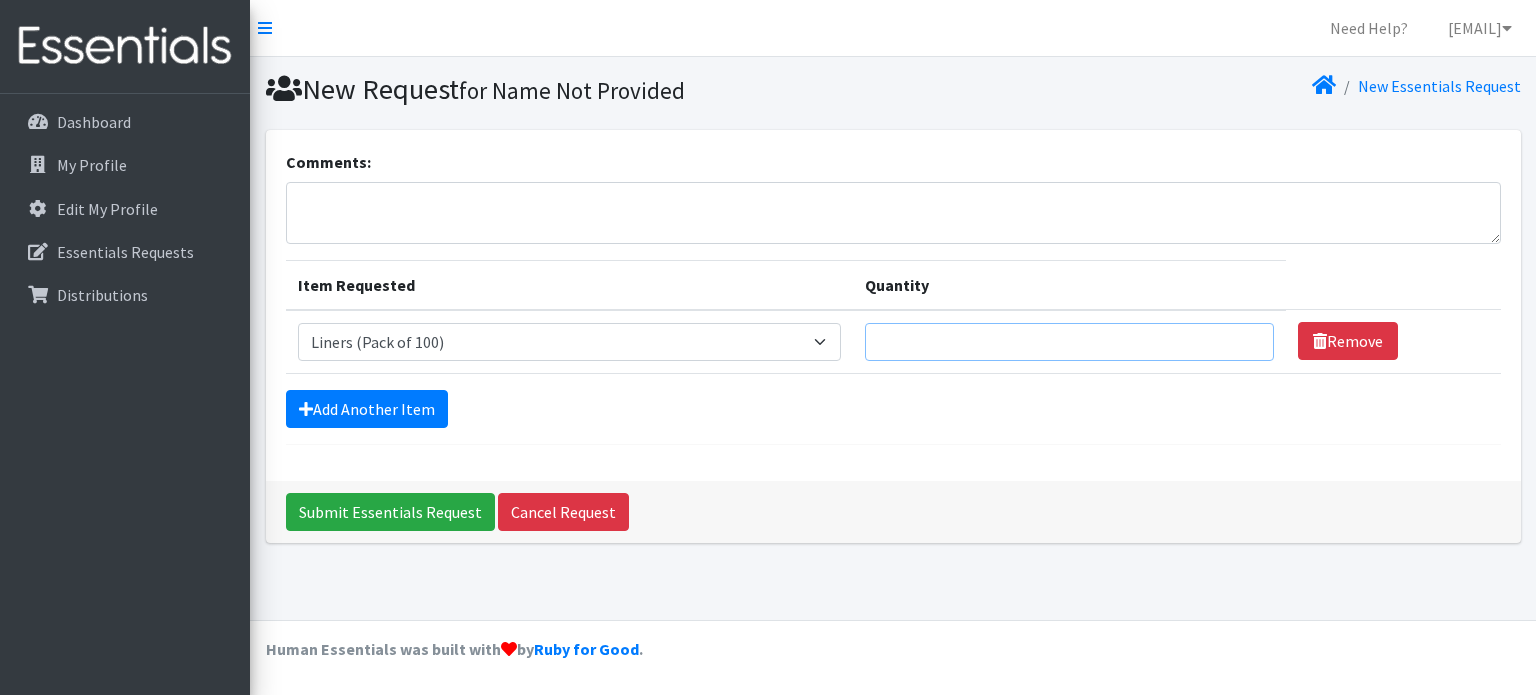 click on "Quantity" at bounding box center [1069, 342] 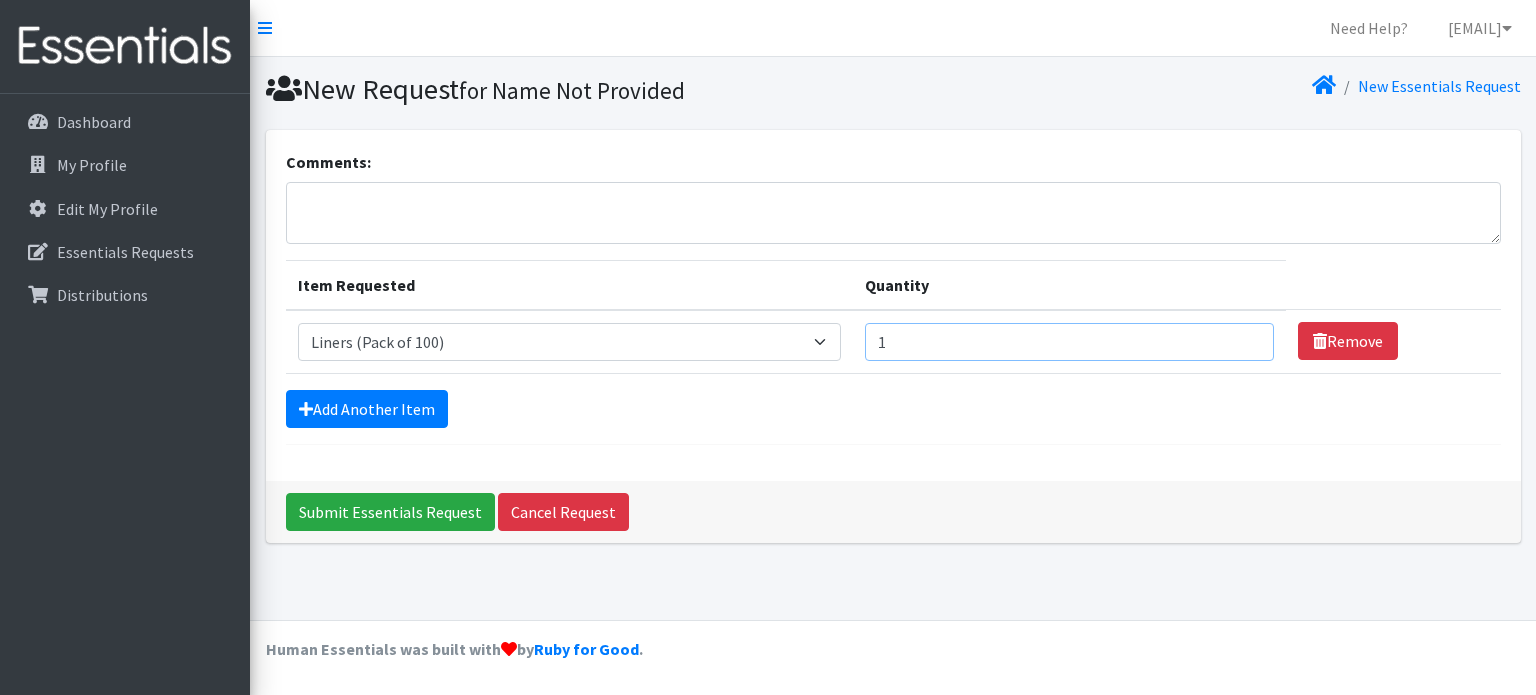 click on "1" at bounding box center (1069, 342) 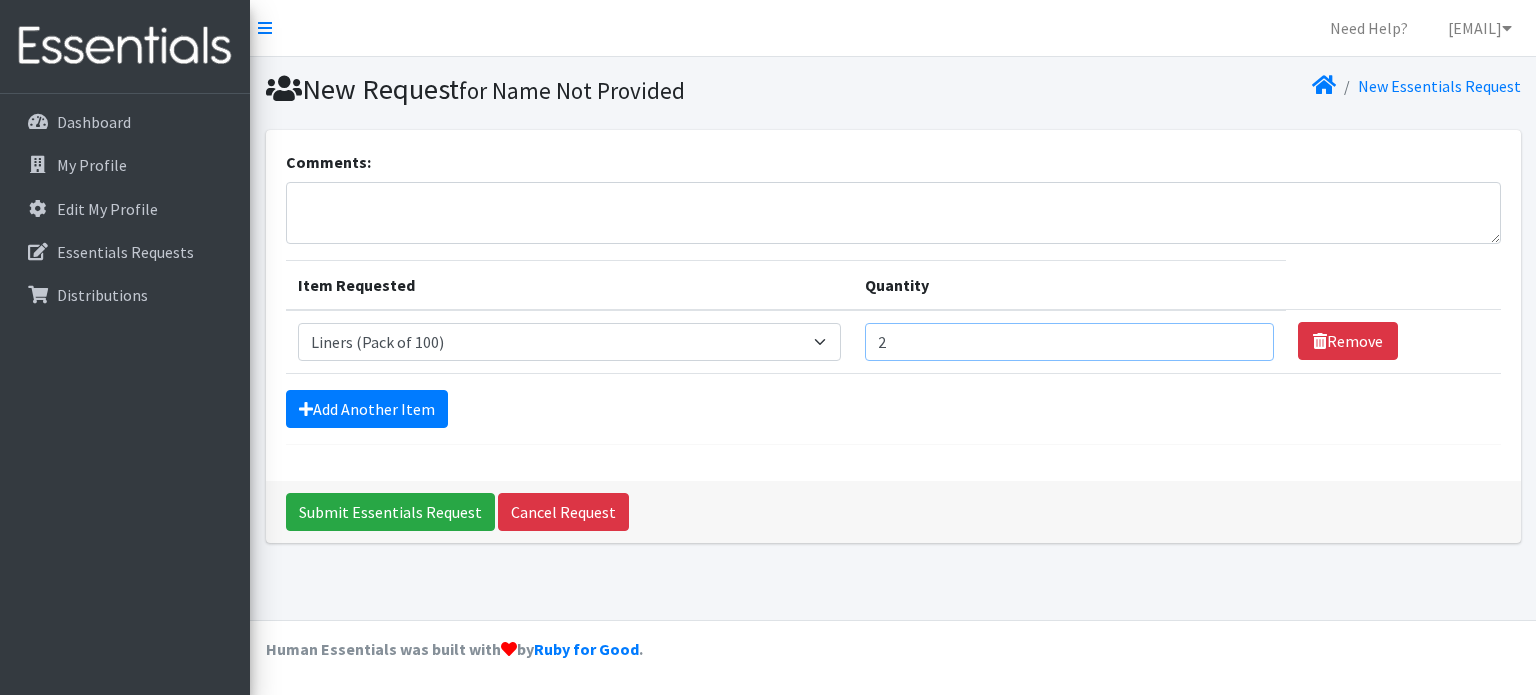 type on "2" 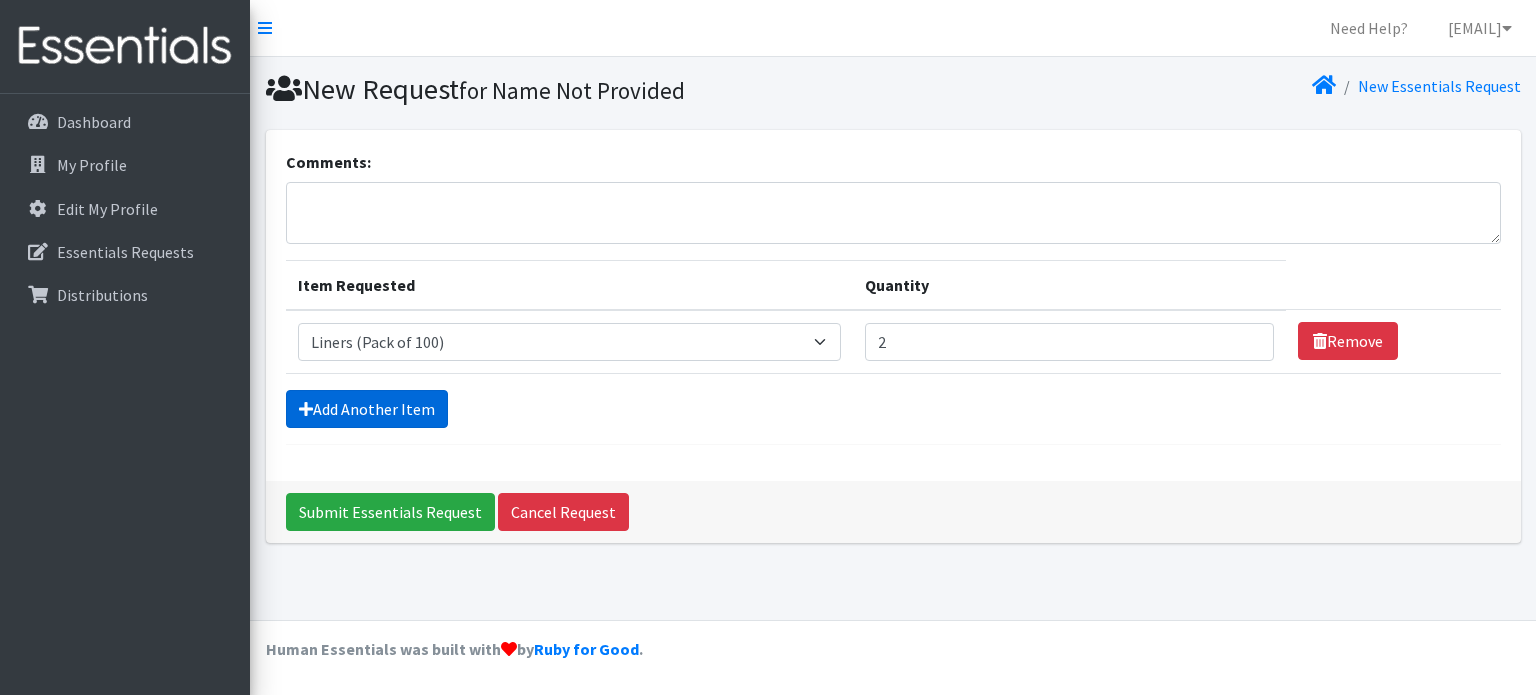 click on "Add Another Item" at bounding box center (367, 409) 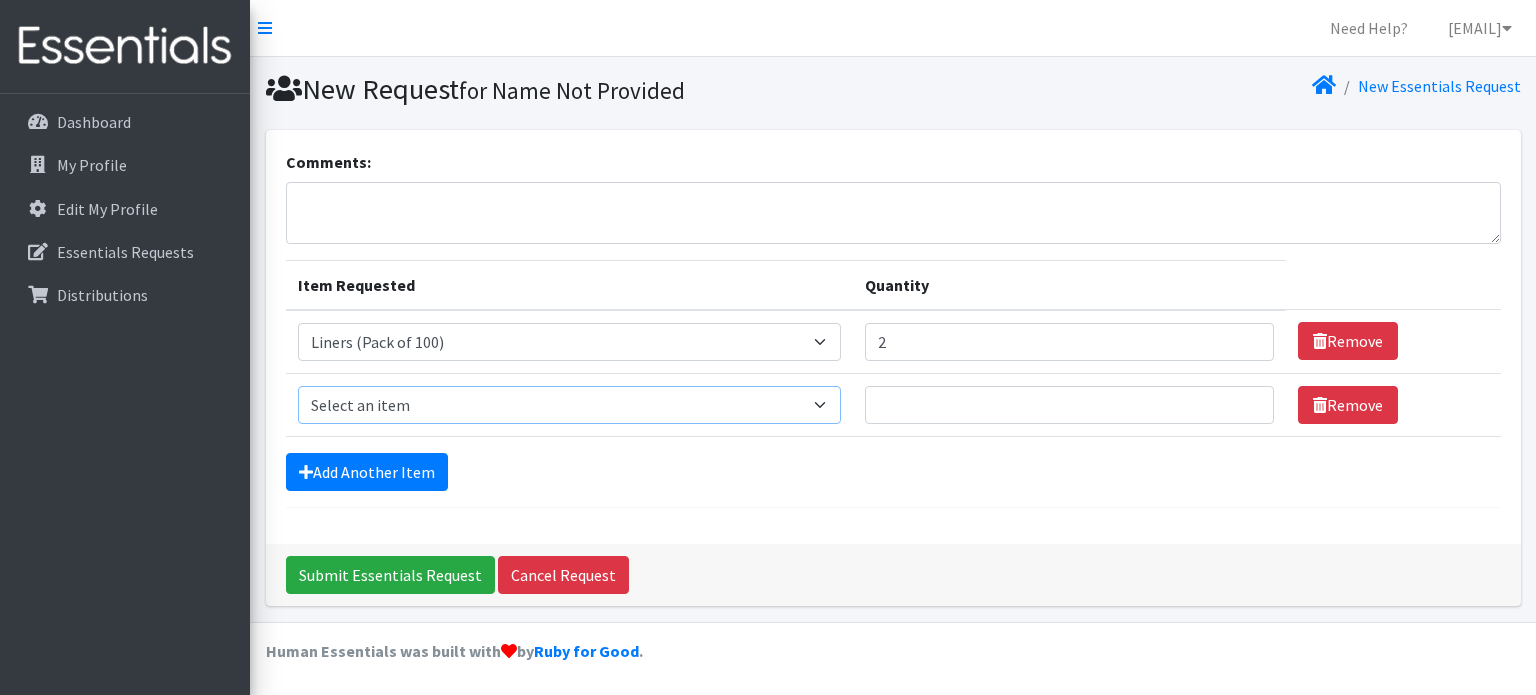 click on "Select an item
Liners (Pack of 100)
Makeup Bag (25)
Pads 1 (Pack of 25)
Pads 2 (Pack of 25)
Pads 3 (Pack of 25)
Pads 4 (Pack of 25)
Pads 5 (Pack of 25) LIMITED QUANTITIES
Tampon Regular (Pack of 25)
Tampon Super (Pack of 25)
Tampons Light (Pack of 25)" at bounding box center (570, 405) 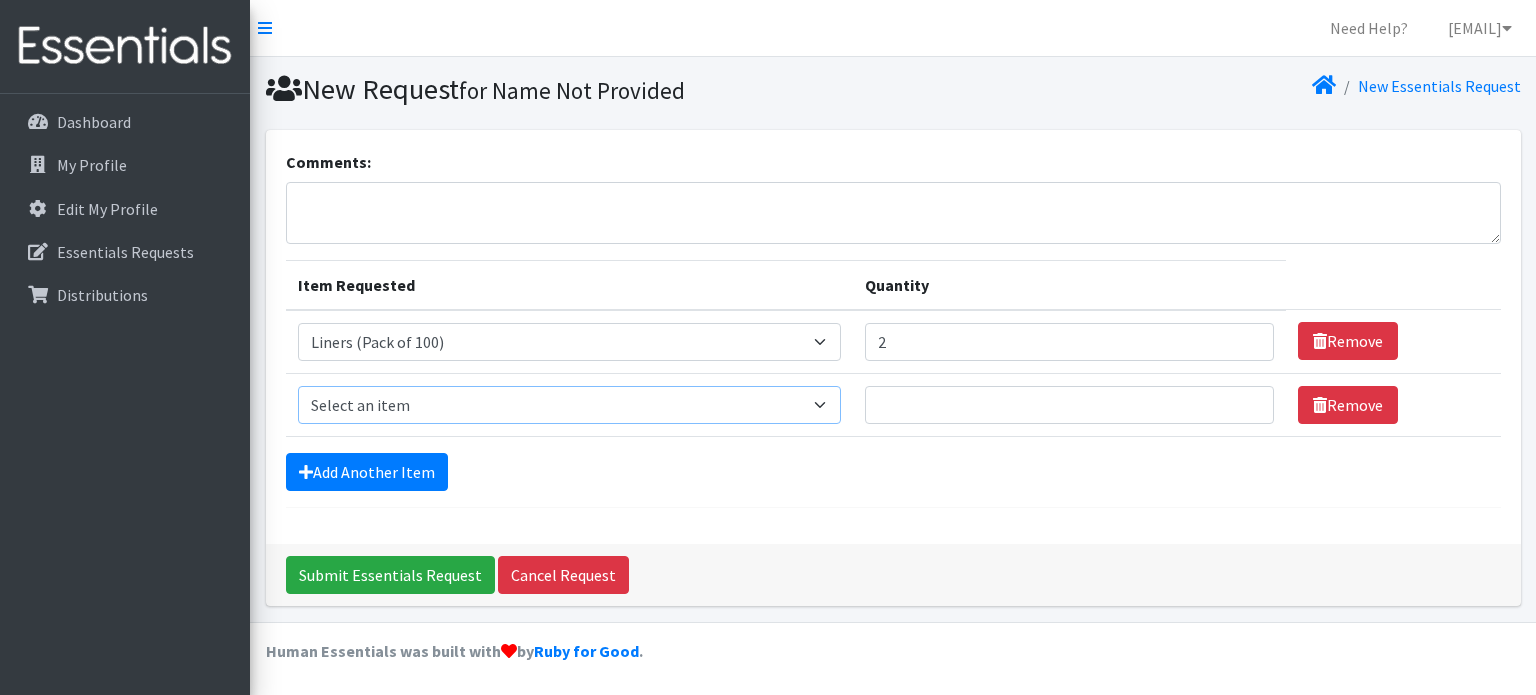 select on "13585" 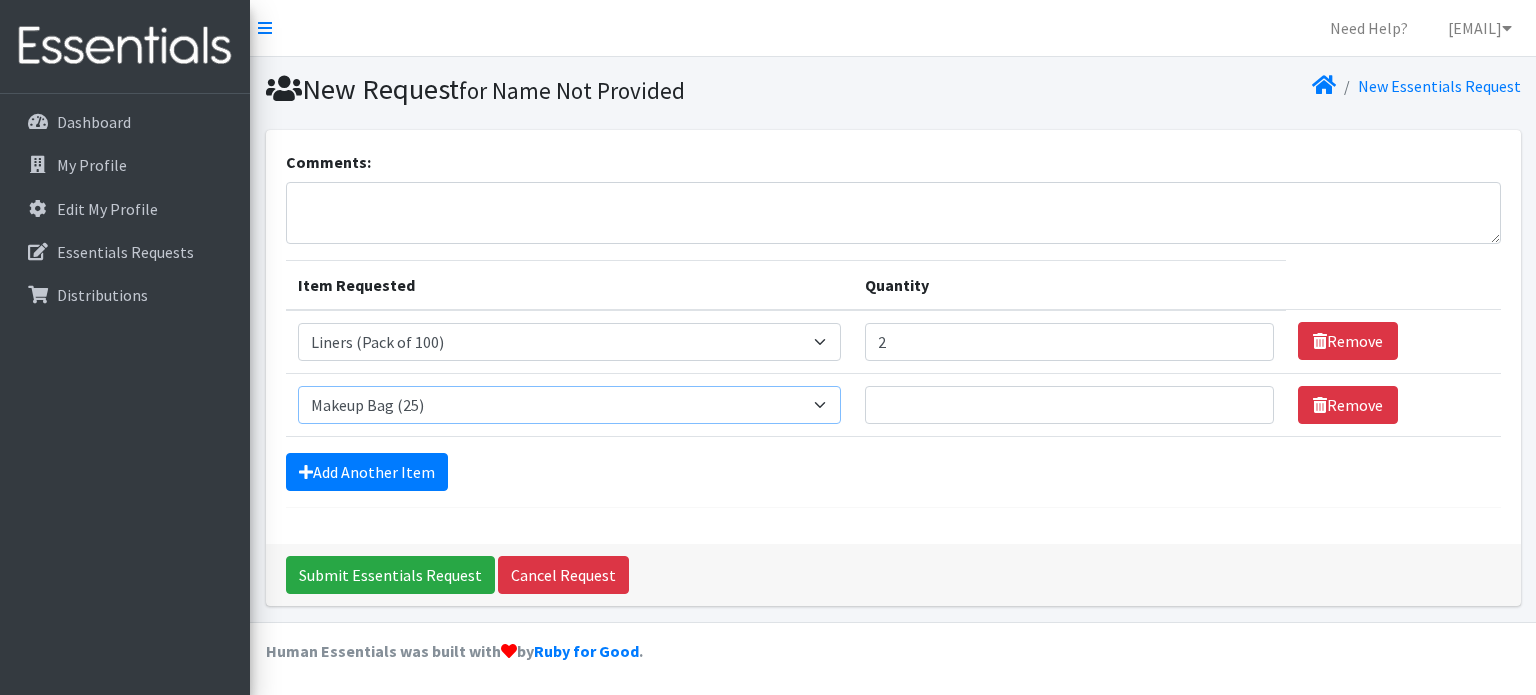 click on "Select an item
Liners (Pack of 100)
Makeup Bag (25)
Pads 1 (Pack of 25)
Pads 2 (Pack of 25)
Pads 3 (Pack of 25)
Pads 4 (Pack of 25)
Pads 5 (Pack of 25) LIMITED QUANTITIES
Tampon Regular (Pack of 25)
Tampon Super (Pack of 25)
Tampons Light (Pack of 25)" at bounding box center [570, 405] 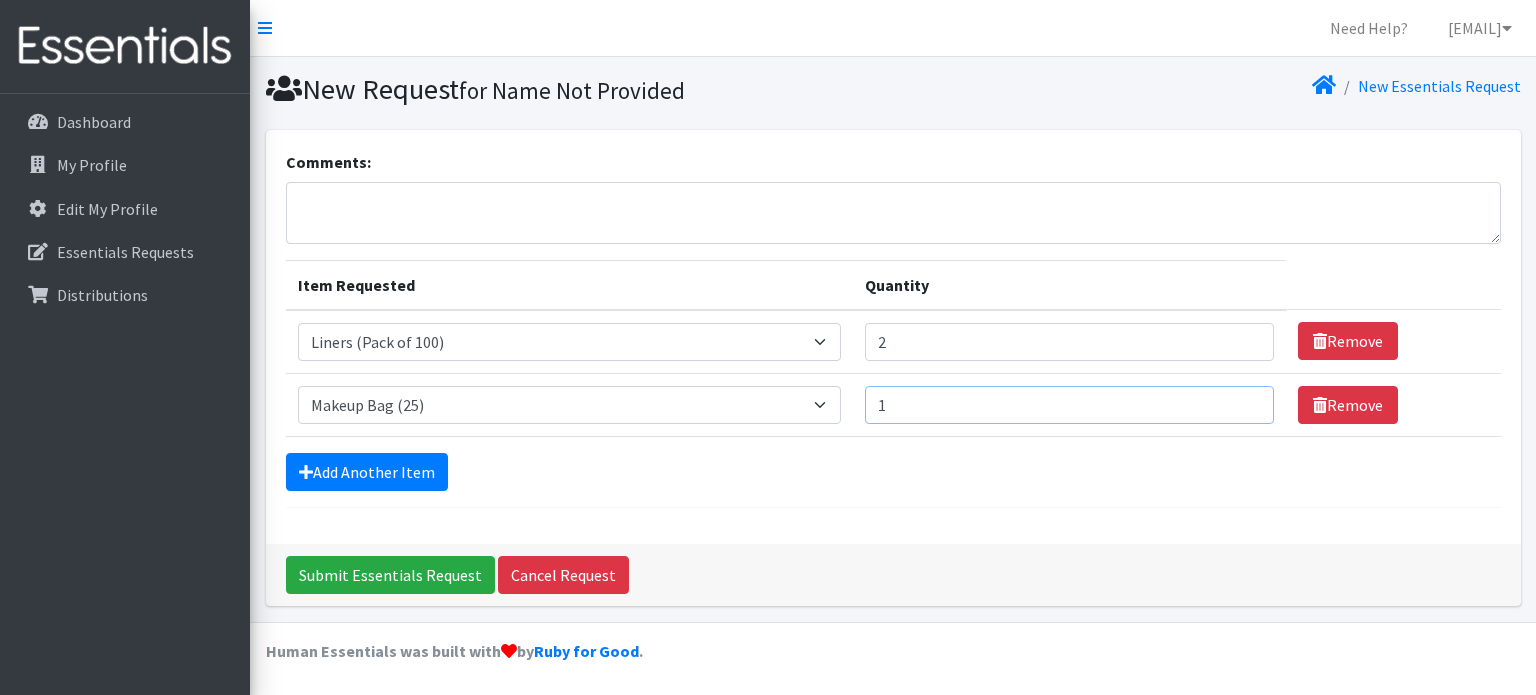 click on "1" at bounding box center [1069, 405] 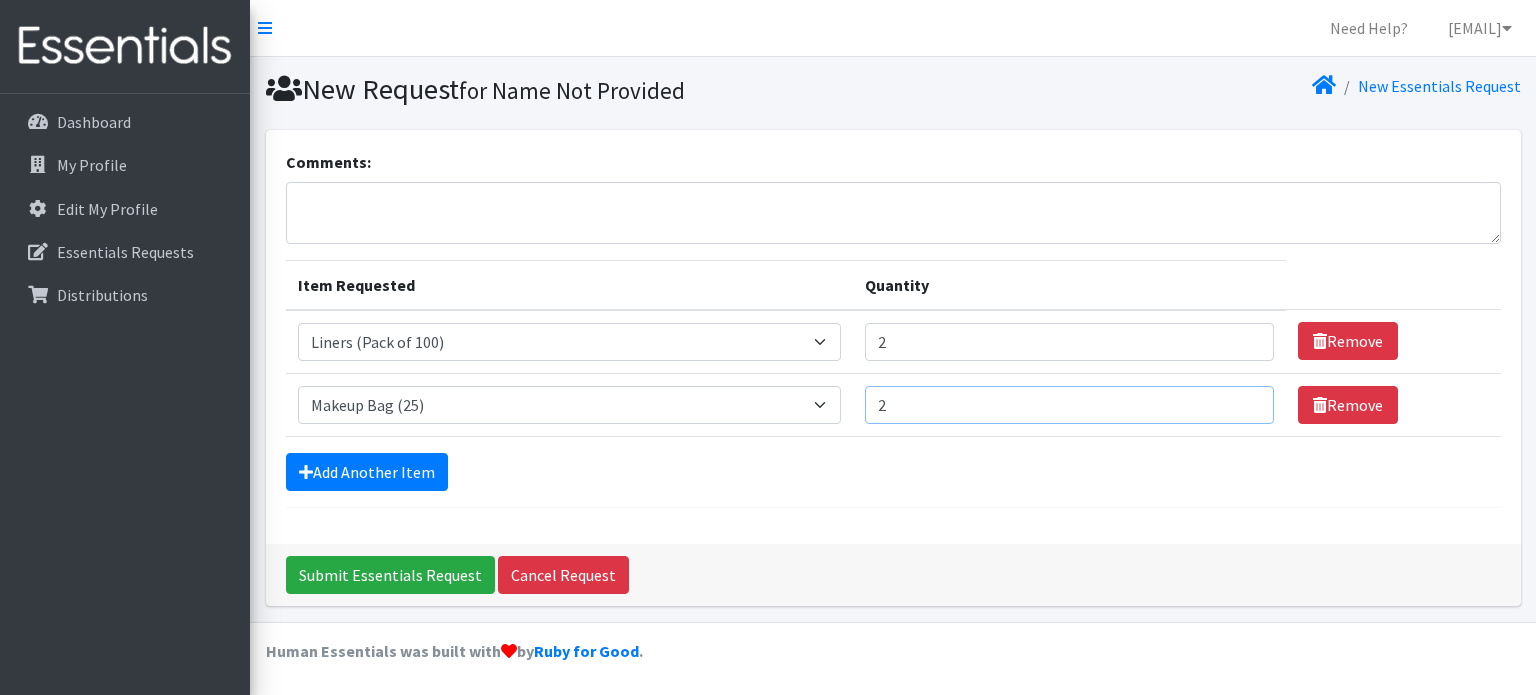 type on "2" 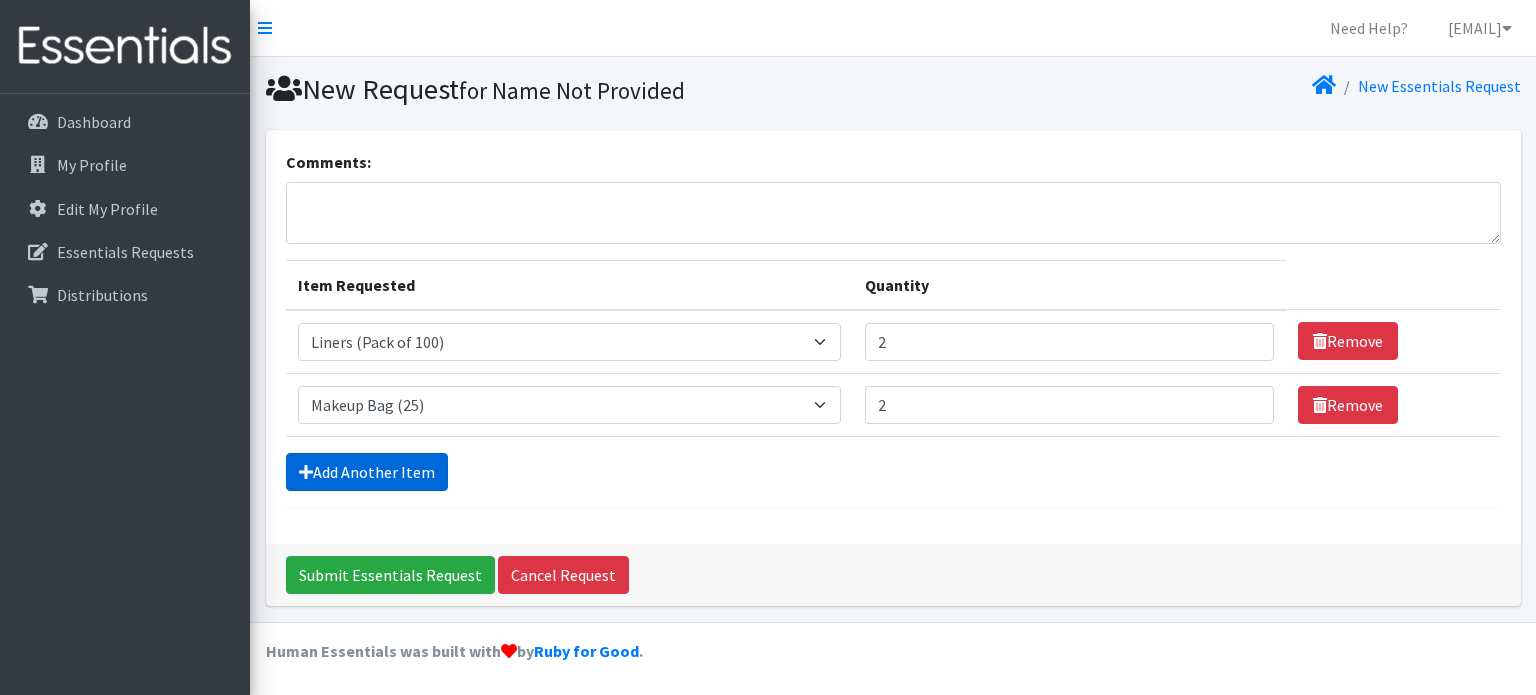 click on "Add Another Item" at bounding box center [367, 472] 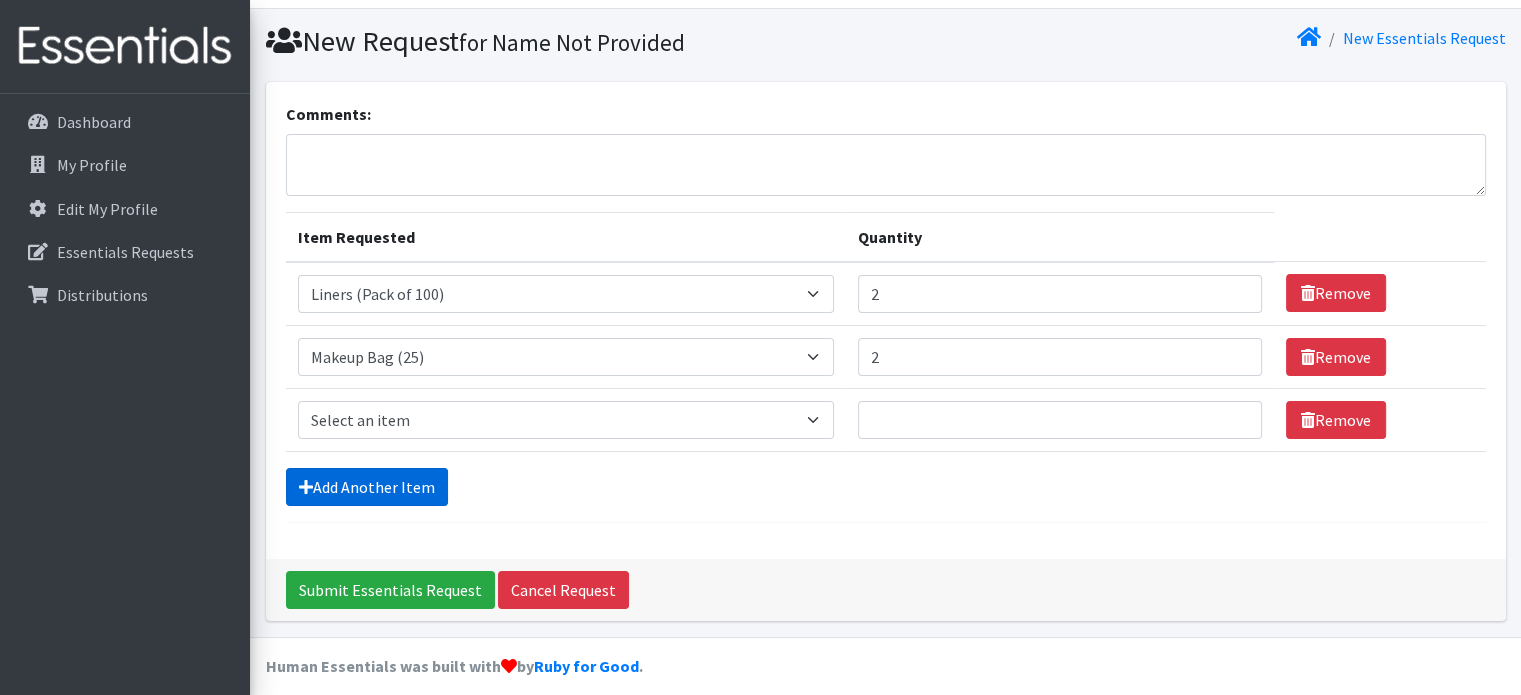 scroll, scrollTop: 61, scrollLeft: 0, axis: vertical 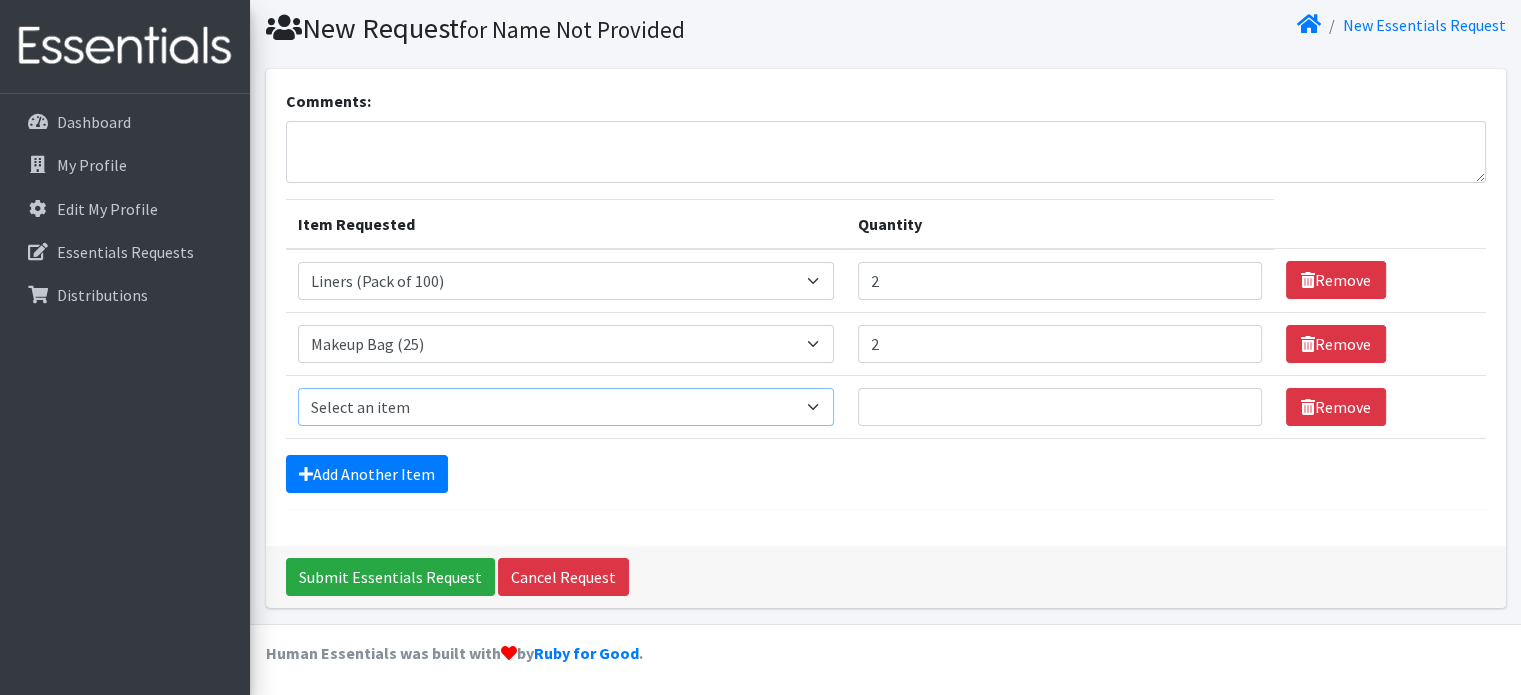 click on "Select an item
Liners (Pack of 100)
Makeup Bag (25)
Pads 1 (Pack of 25)
Pads 2 (Pack of 25)
Pads 3 (Pack of 25)
Pads 4 (Pack of 25)
Pads 5 (Pack of 25) LIMITED QUANTITIES
Tampon Regular (Pack of 25)
Tampon Super (Pack of 25)
Tampons Light (Pack of 25)" at bounding box center [566, 407] 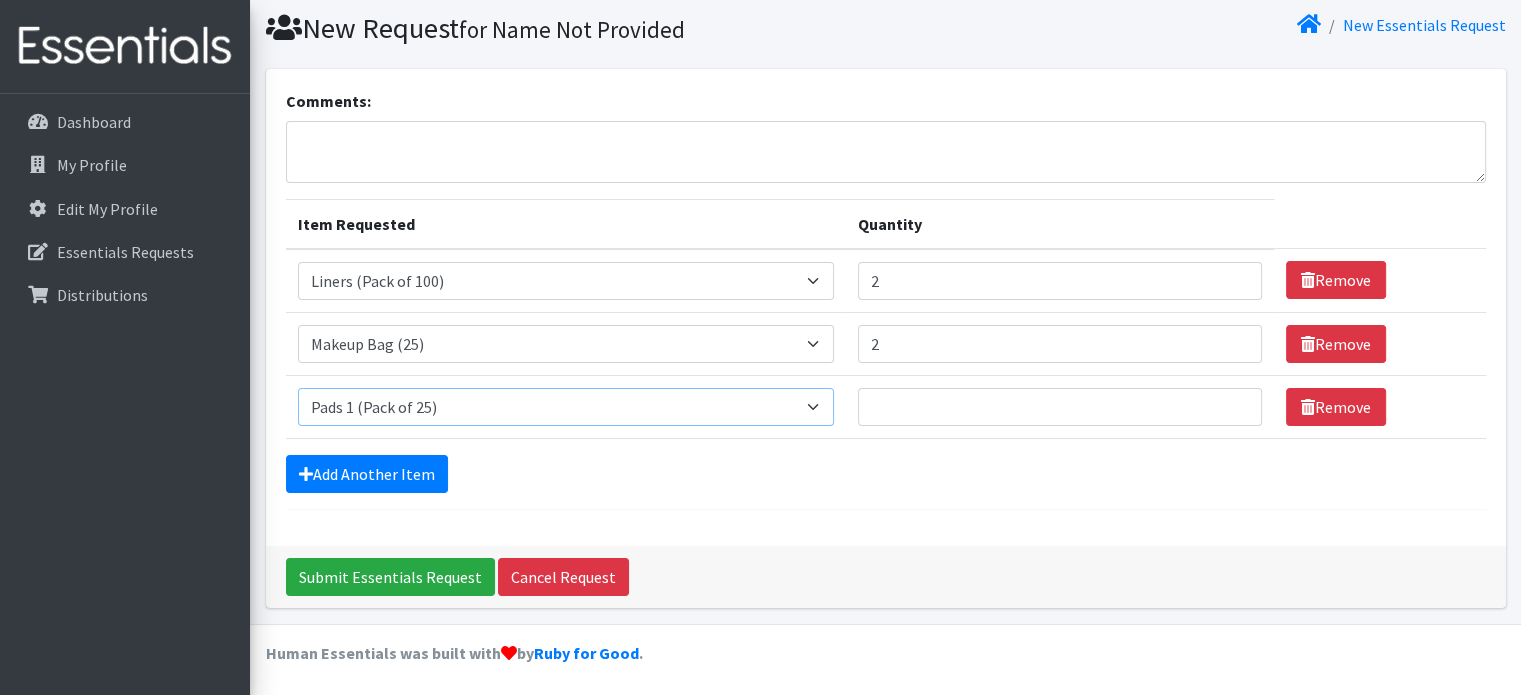 click on "Select an item
Liners (Pack of 100)
Makeup Bag (25)
Pads 1 (Pack of 25)
Pads 2 (Pack of 25)
Pads 3 (Pack of 25)
Pads 4 (Pack of 25)
Pads 5 (Pack of 25) LIMITED QUANTITIES
Tampon Regular (Pack of 25)
Tampon Super (Pack of 25)
Tampons Light (Pack of 25)" at bounding box center (566, 407) 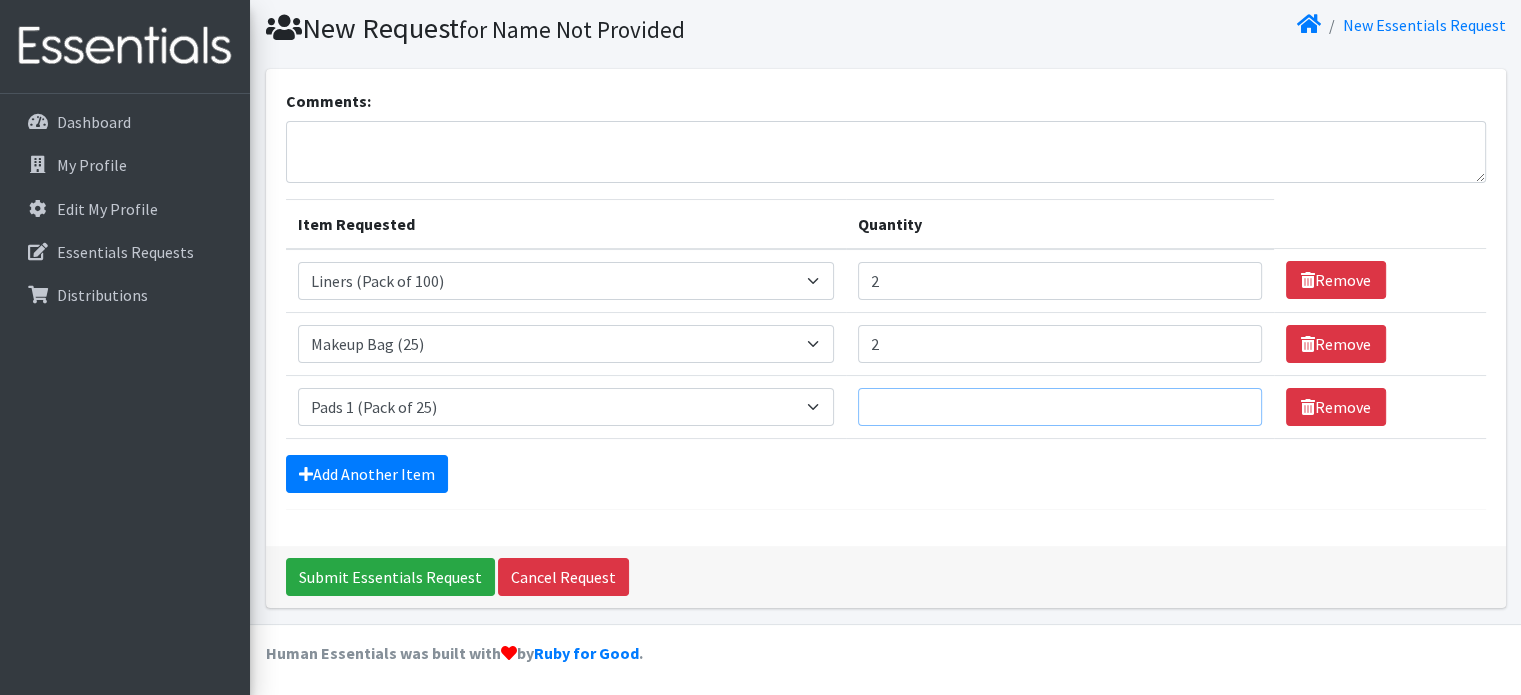 click on "Quantity" at bounding box center [1060, 407] 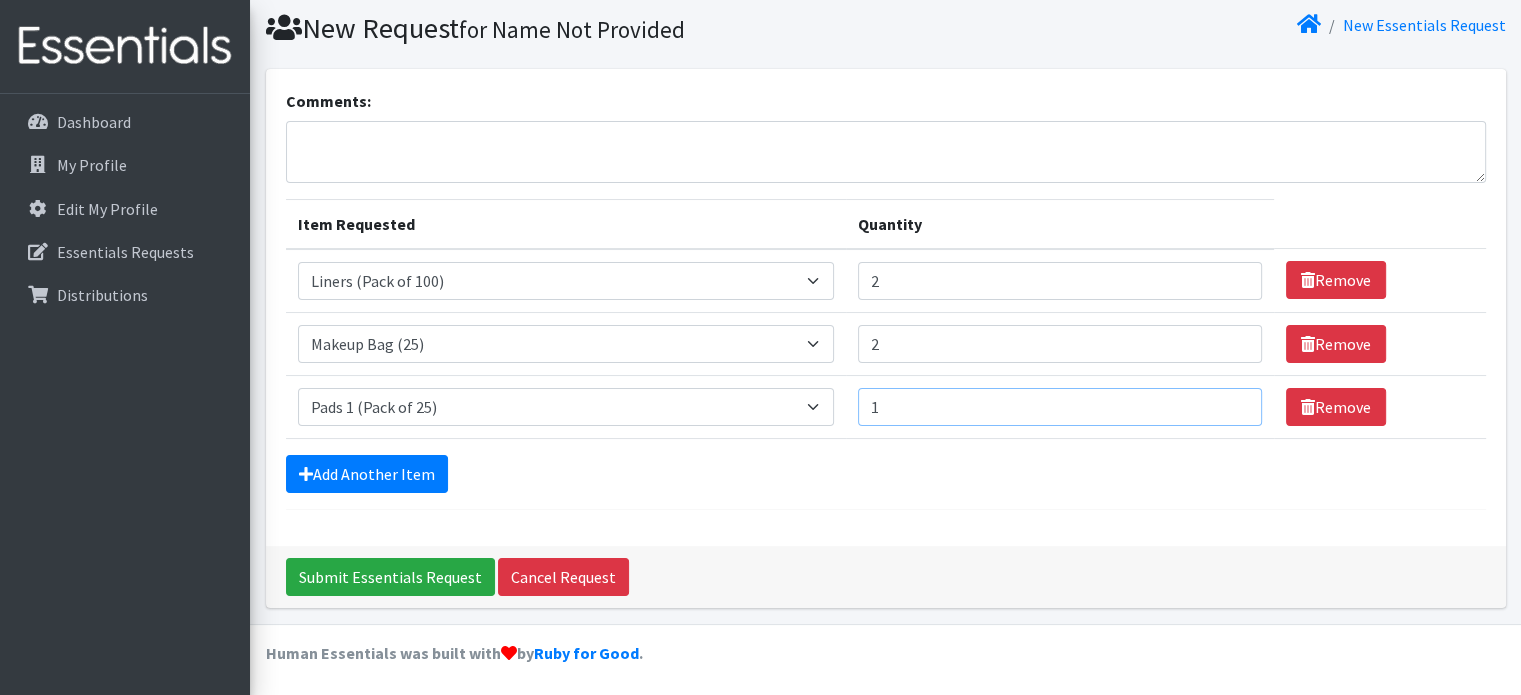 click on "1" at bounding box center (1060, 407) 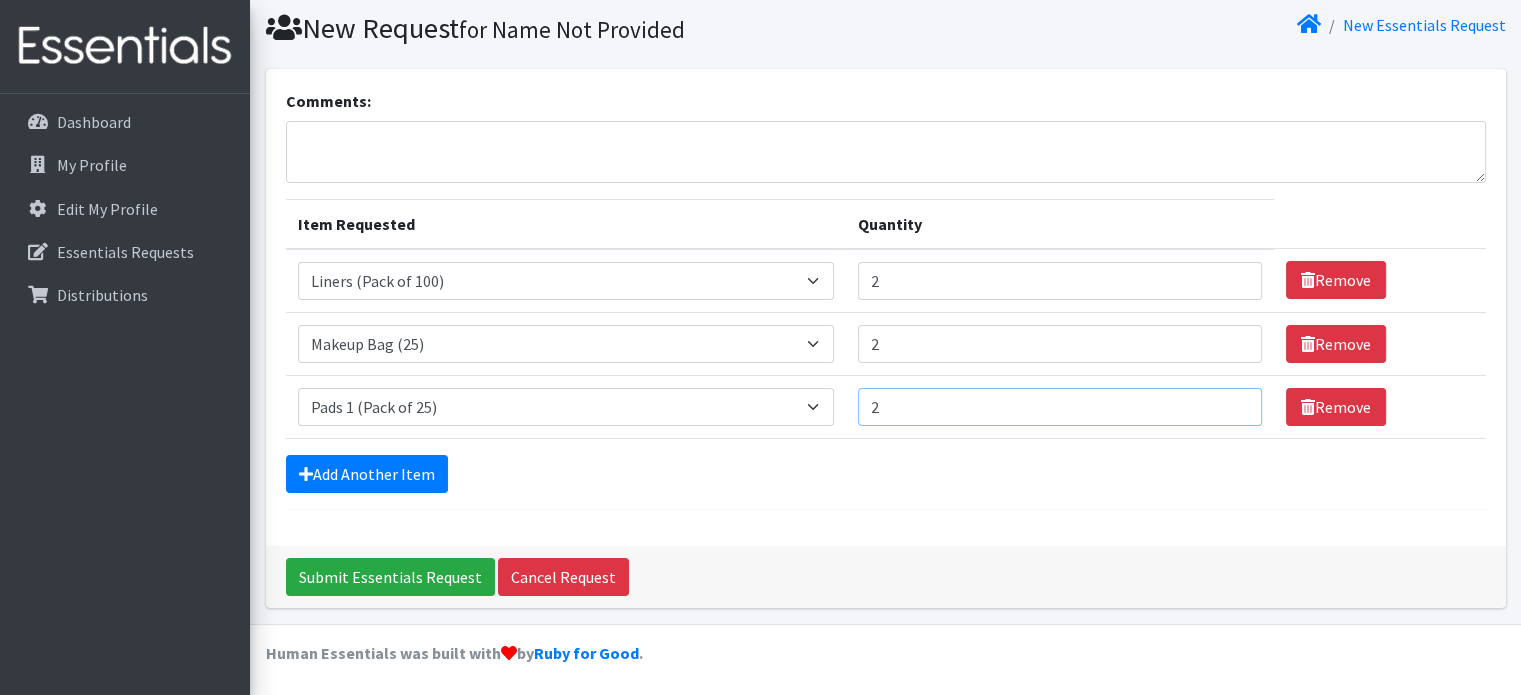 type on "2" 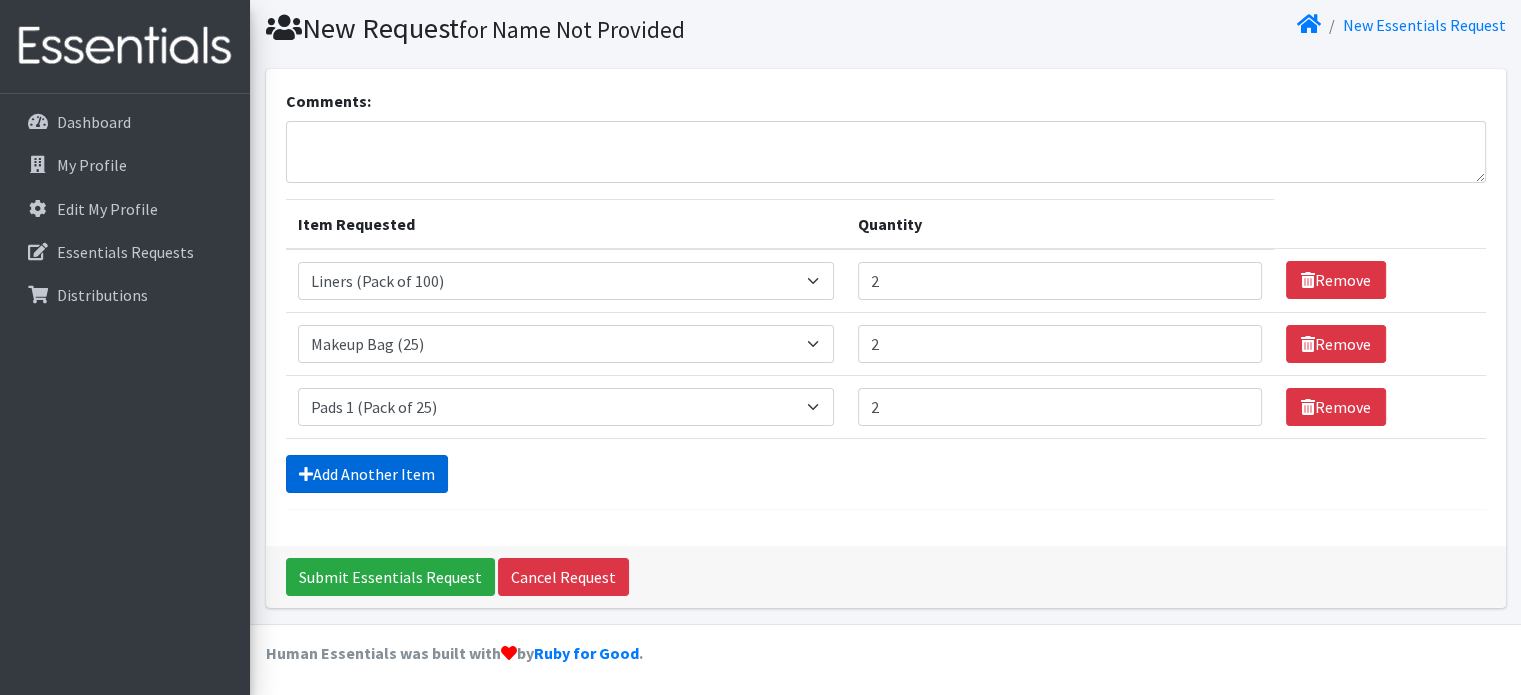 click on "Add Another Item" at bounding box center (367, 474) 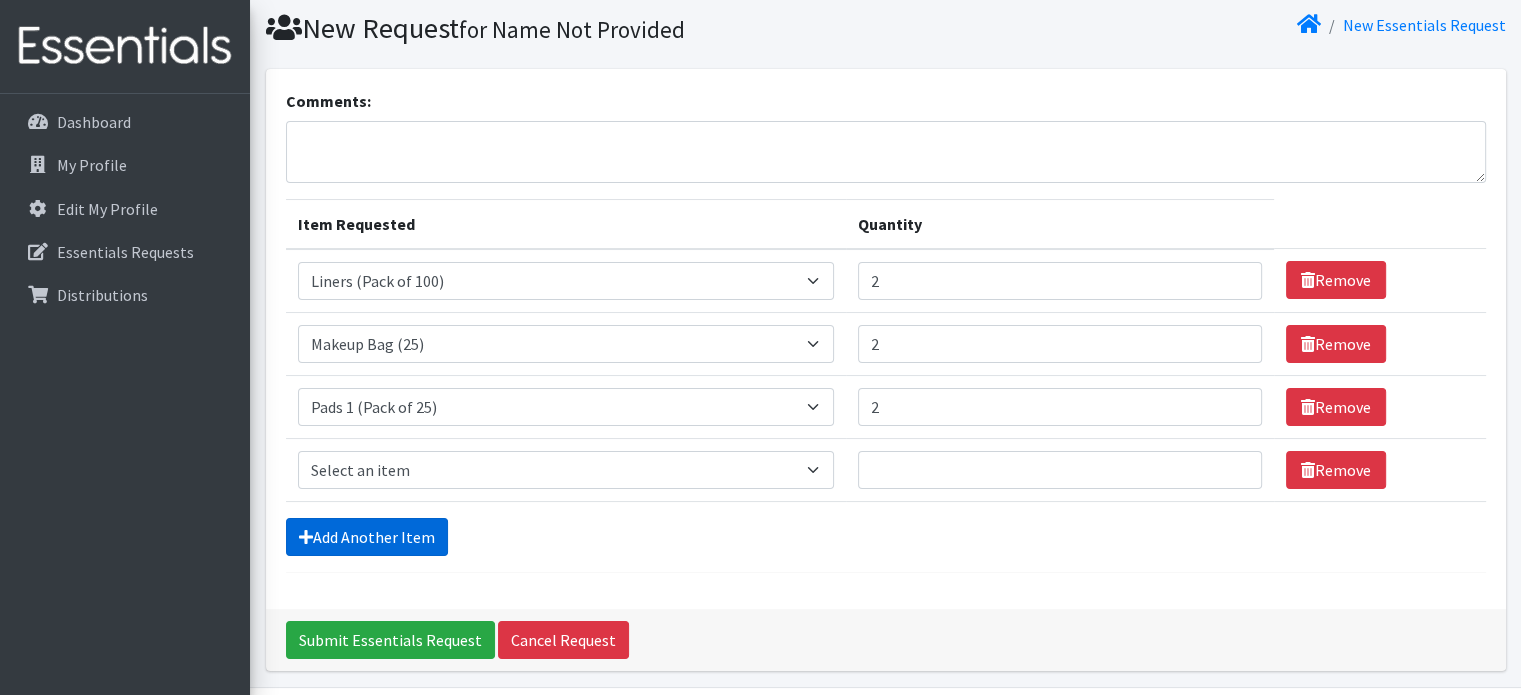 scroll, scrollTop: 124, scrollLeft: 0, axis: vertical 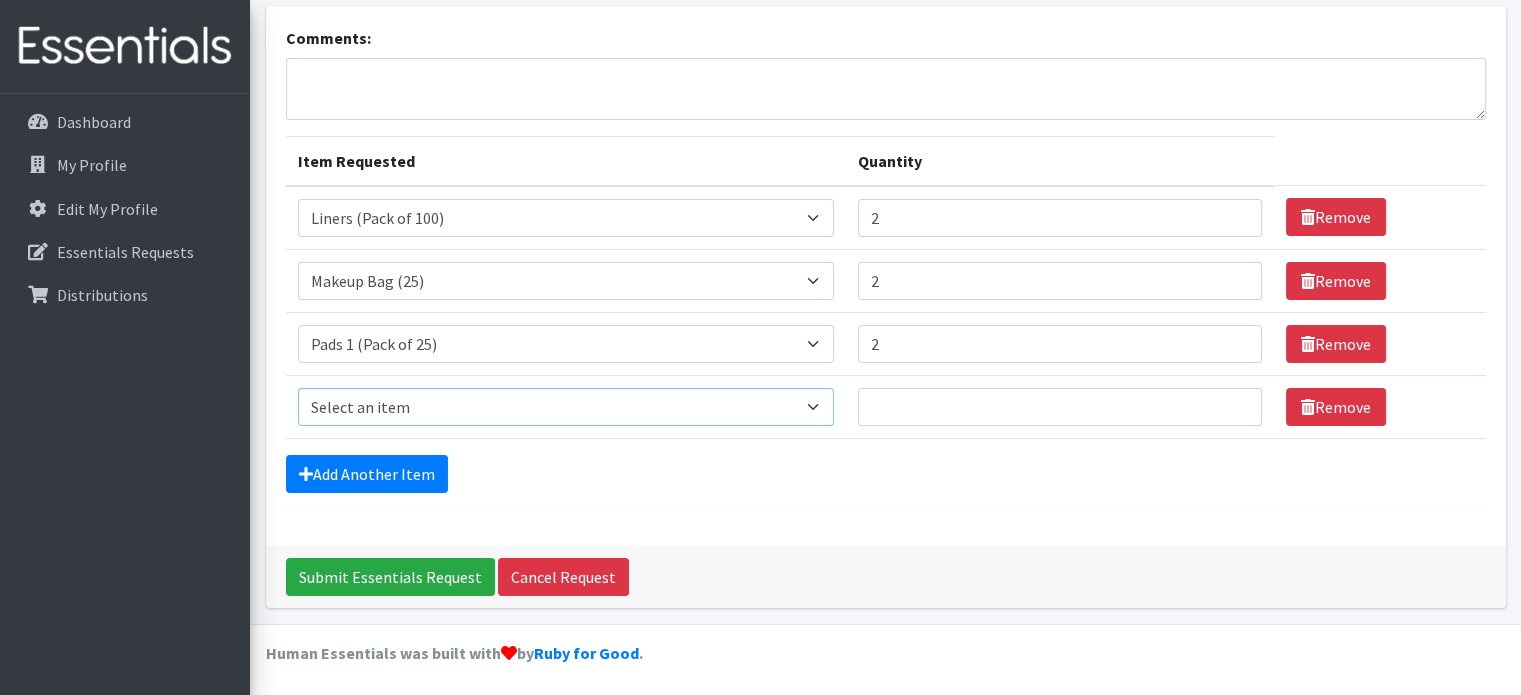 click on "Select an item
Liners (Pack of 100)
Makeup Bag (25)
Pads 1 (Pack of 25)
Pads 2 (Pack of 25)
Pads 3 (Pack of 25)
Pads 4 (Pack of 25)
Pads 5 (Pack of 25) LIMITED QUANTITIES
Tampon Regular (Pack of 25)
Tampon Super (Pack of 25)
Tampons Light (Pack of 25)" at bounding box center (566, 407) 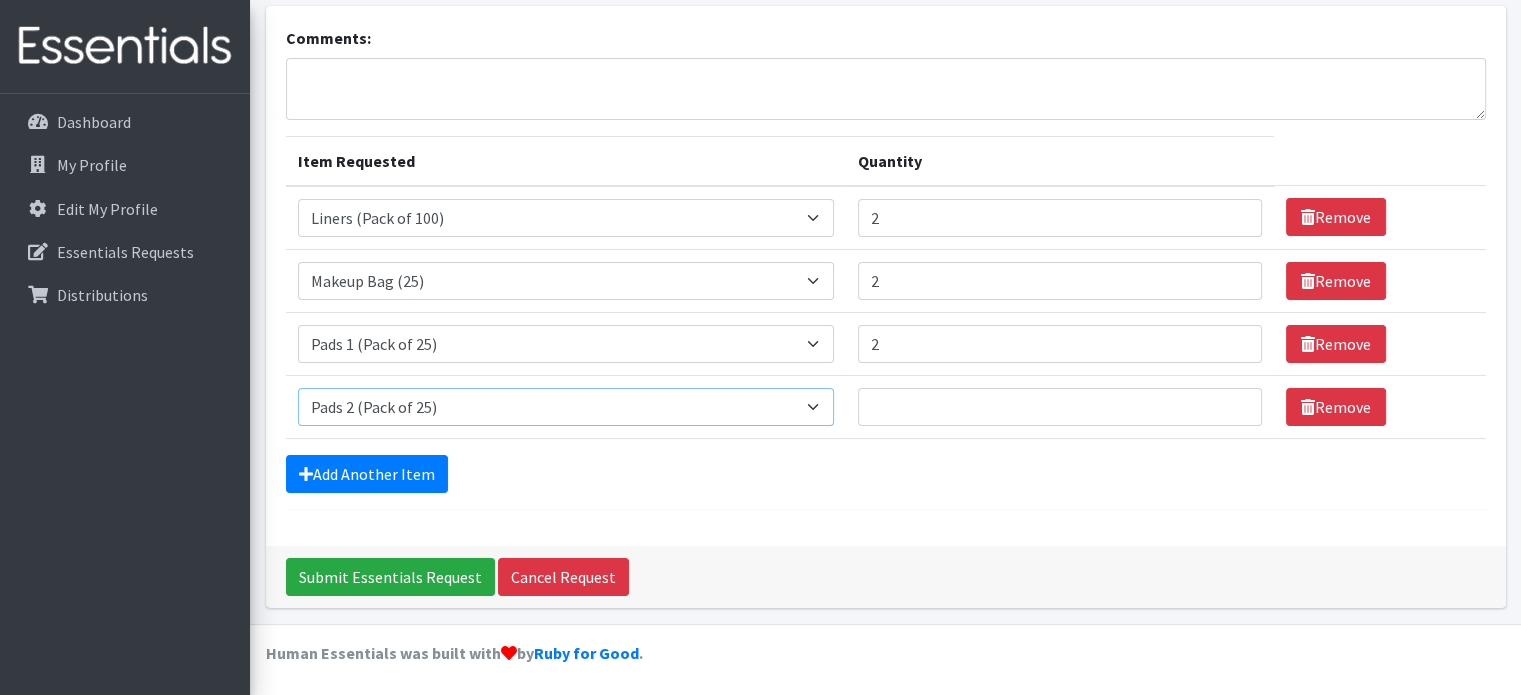 click on "Select an item
Liners (Pack of 100)
Makeup Bag (25)
Pads 1 (Pack of 25)
Pads 2 (Pack of 25)
Pads 3 (Pack of 25)
Pads 4 (Pack of 25)
Pads 5 (Pack of 25) LIMITED QUANTITIES
Tampon Regular (Pack of 25)
Tampon Super (Pack of 25)
Tampons Light (Pack of 25)" at bounding box center [566, 407] 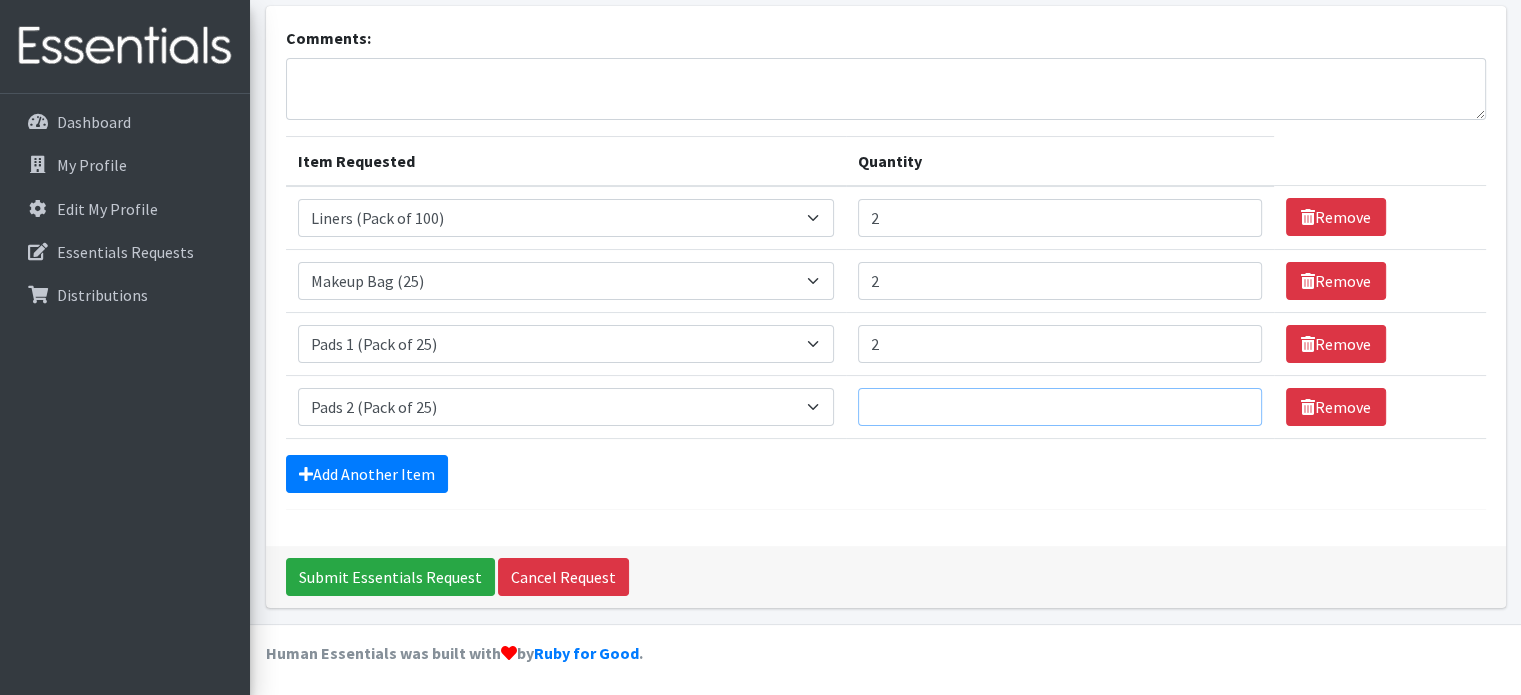 click on "Quantity" at bounding box center (1060, 407) 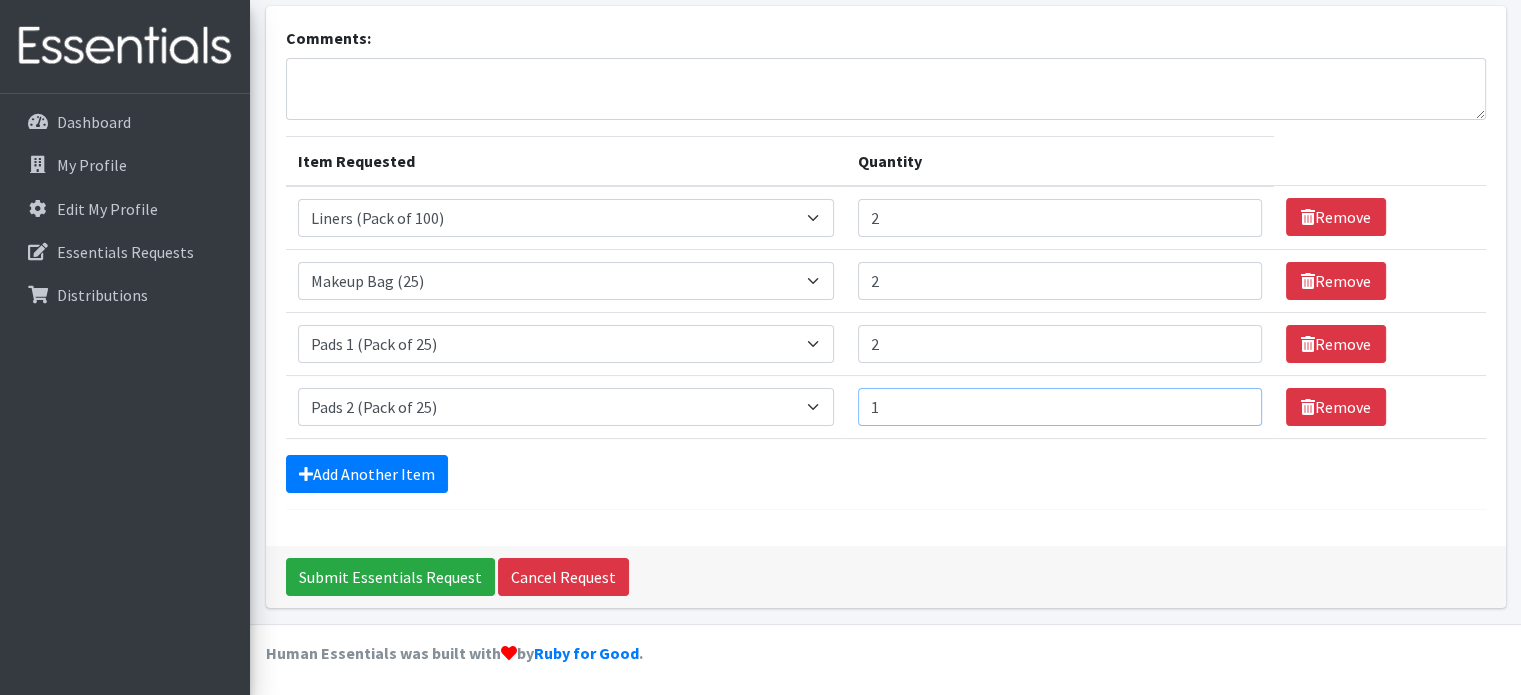 click on "1" at bounding box center [1060, 407] 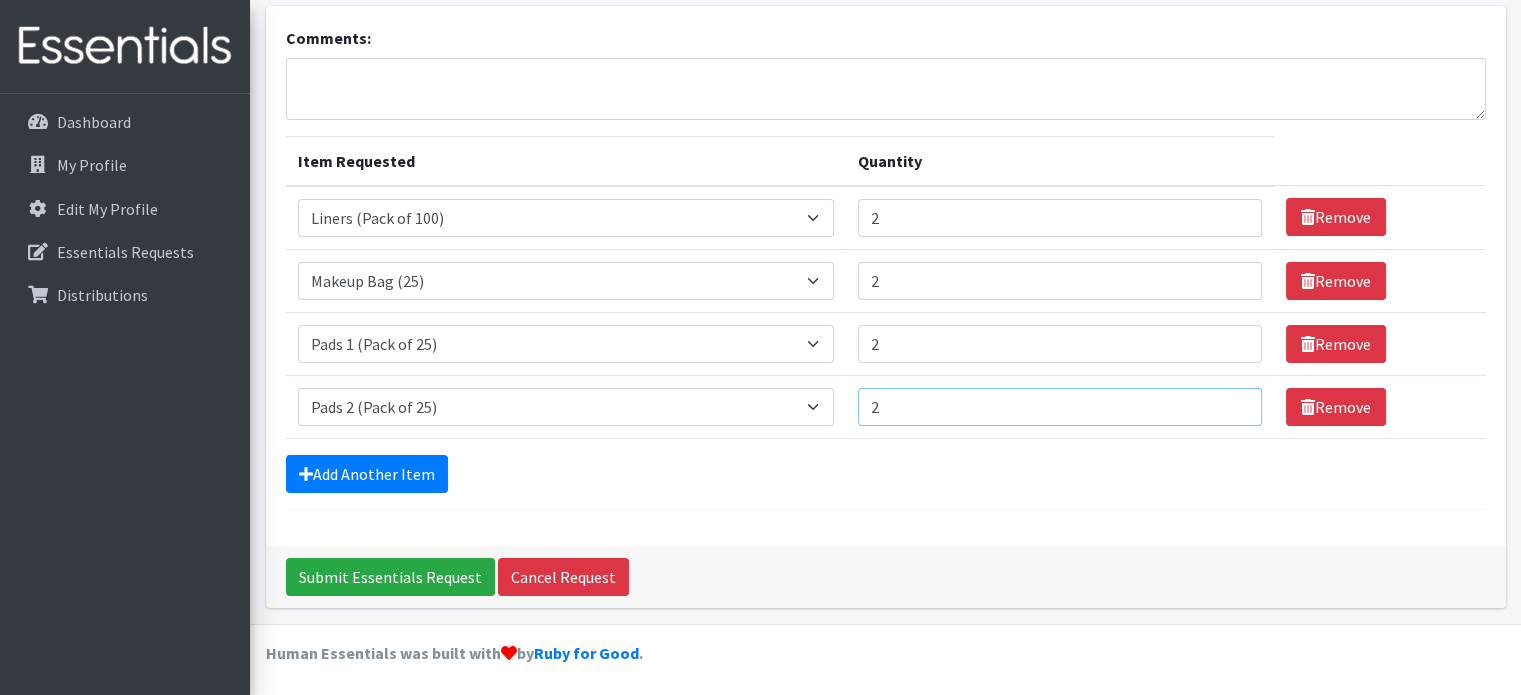 type on "2" 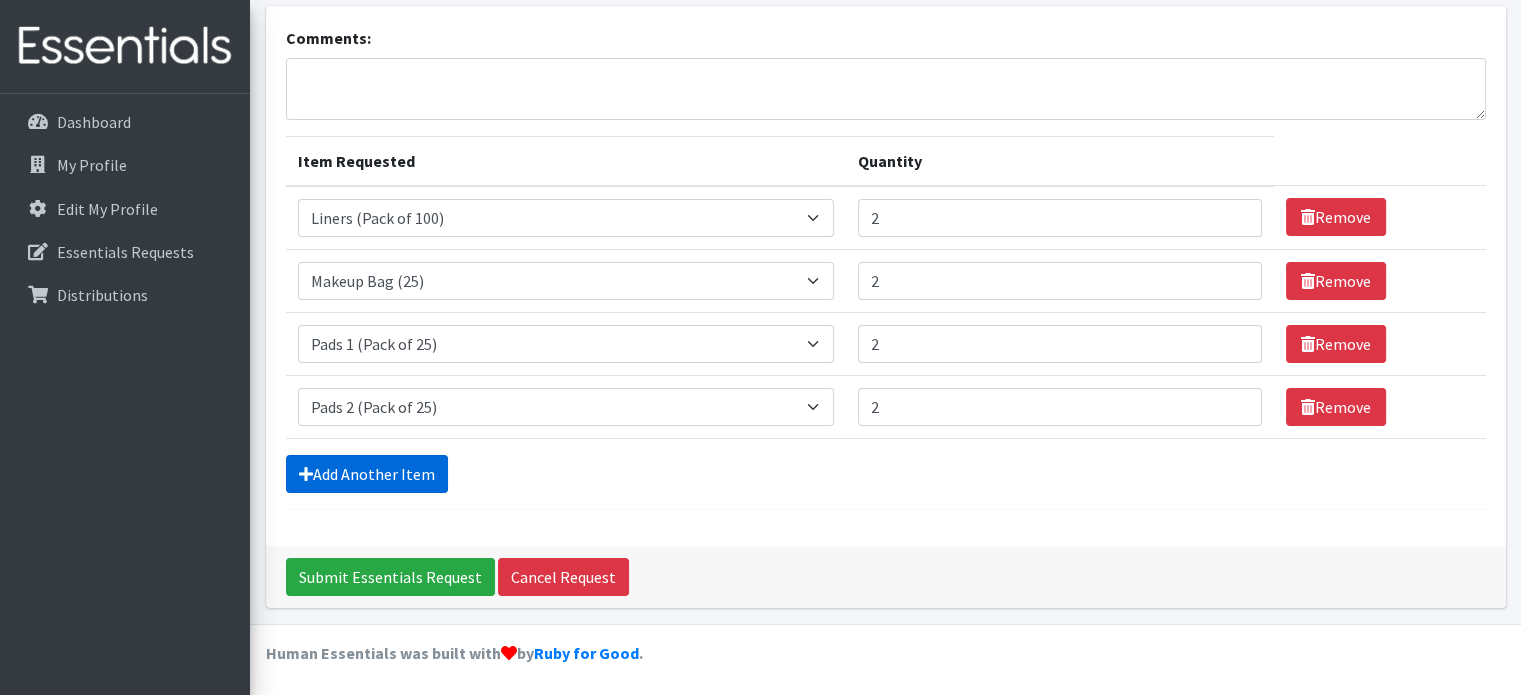 click on "Add Another Item" at bounding box center (367, 474) 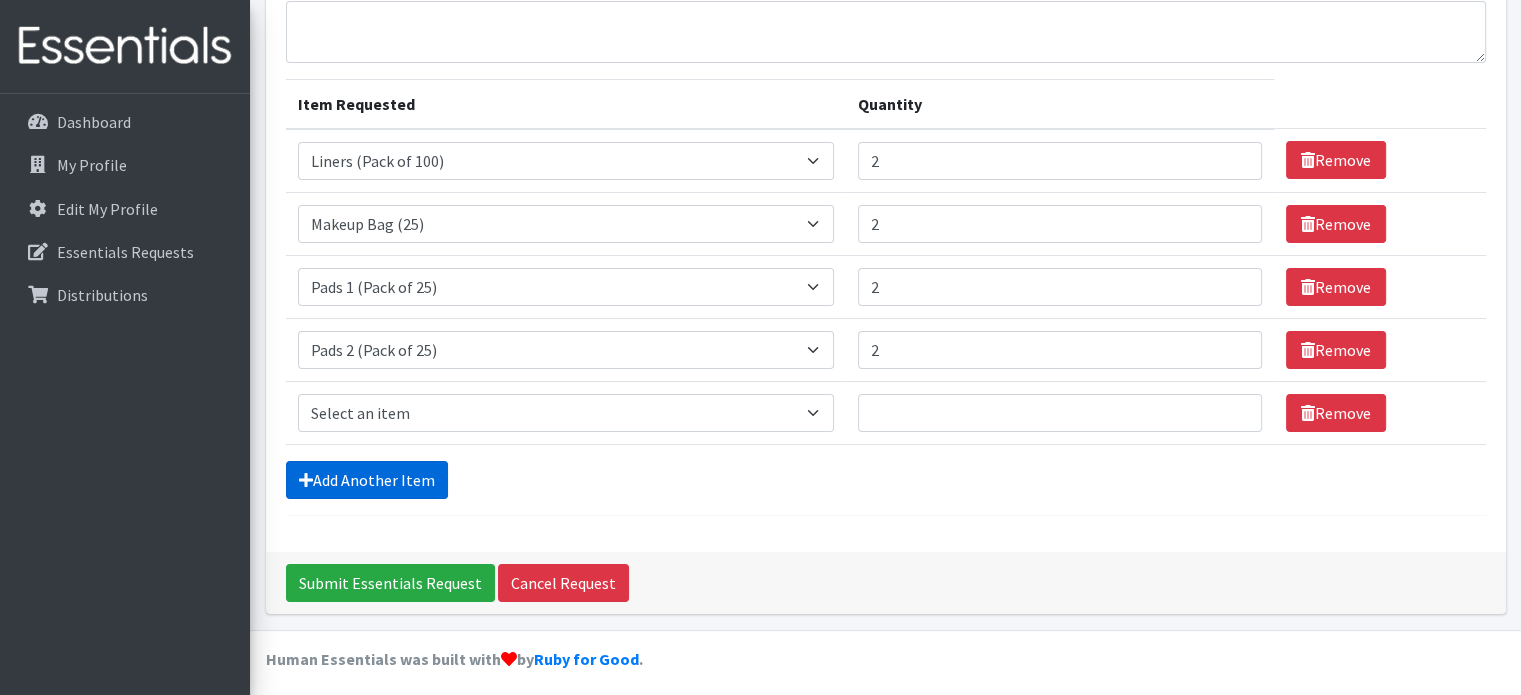 scroll, scrollTop: 187, scrollLeft: 0, axis: vertical 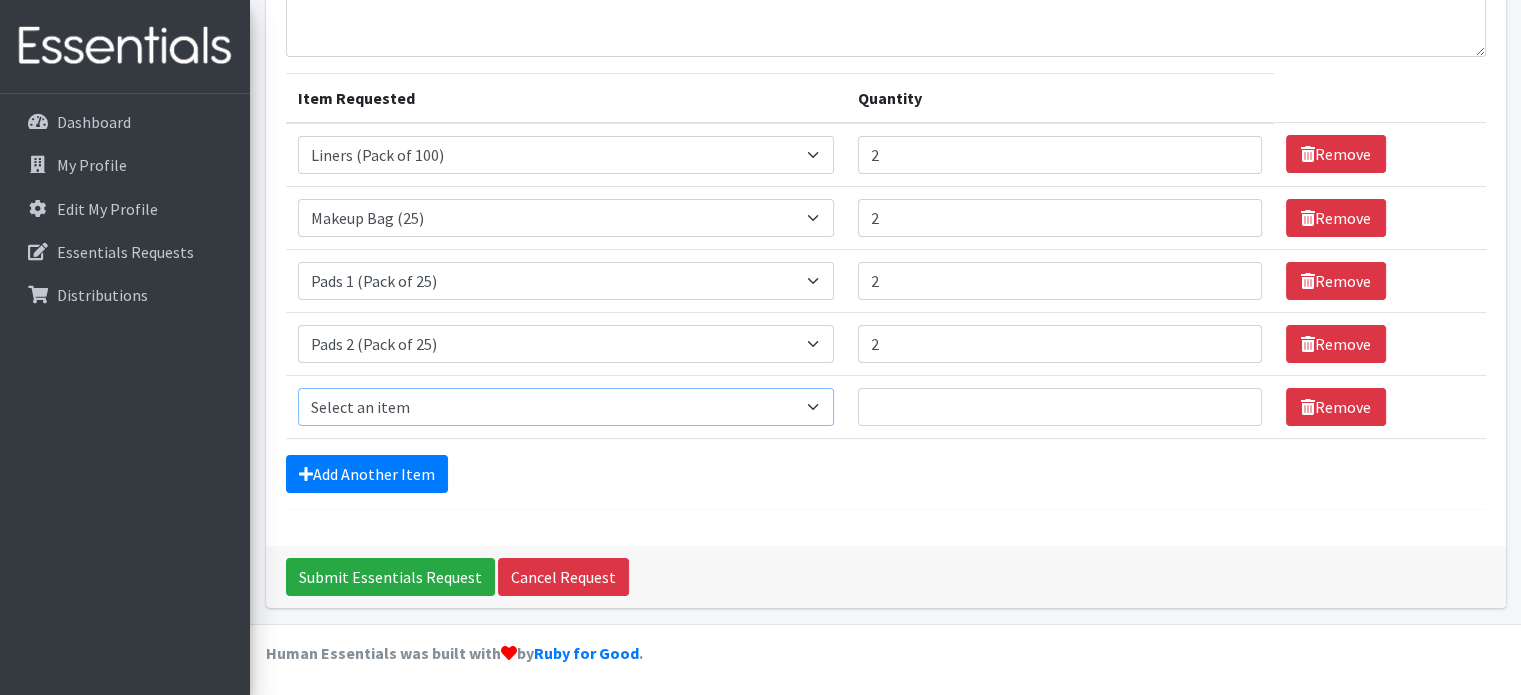click on "Select an item
Liners (Pack of 100)
Makeup Bag (25)
Pads 1 (Pack of 25)
Pads 2 (Pack of 25)
Pads 3 (Pack of 25)
Pads 4 (Pack of 25)
Pads 5 (Pack of 25) LIMITED QUANTITIES
Tampon Regular (Pack of 25)
Tampon Super (Pack of 25)
Tampons Light (Pack of 25)" at bounding box center (566, 407) 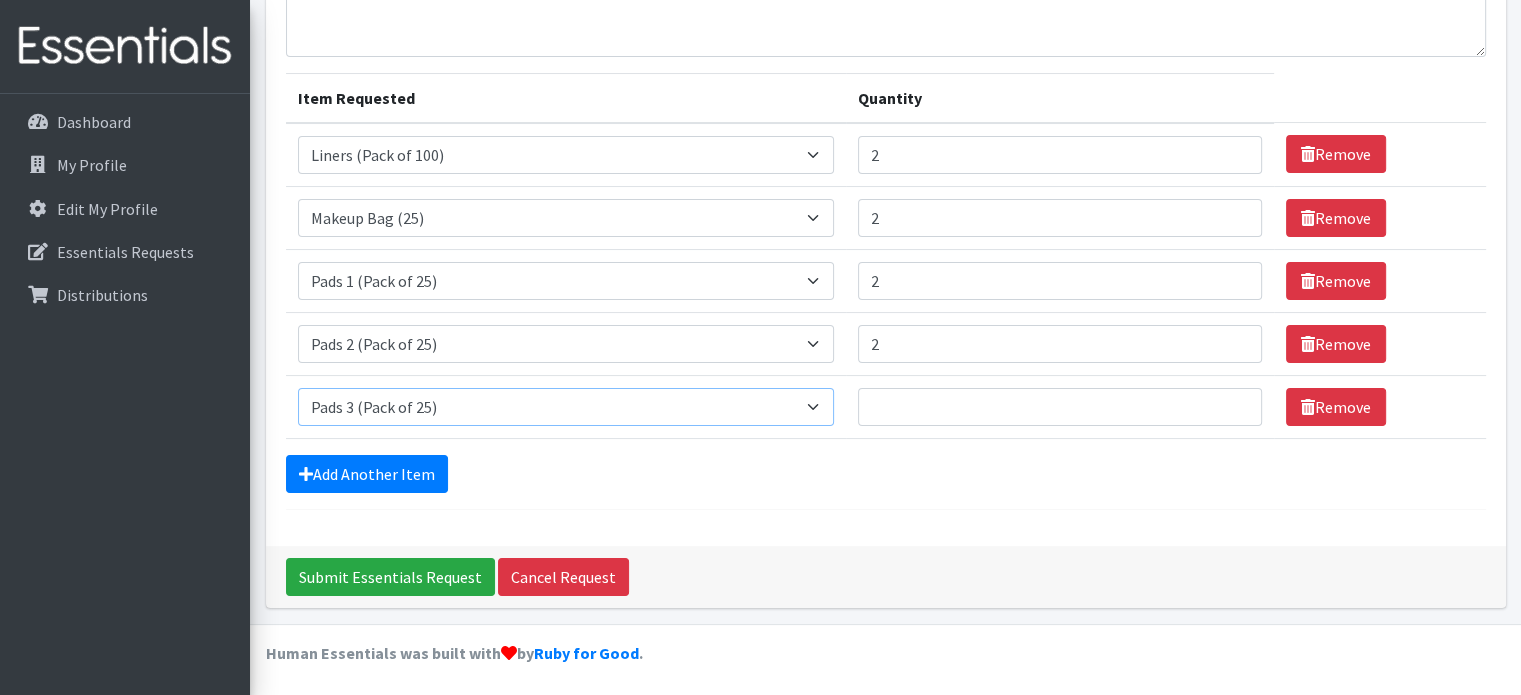 click on "Select an item
Liners (Pack of 100)
Makeup Bag (25)
Pads 1 (Pack of 25)
Pads 2 (Pack of 25)
Pads 3 (Pack of 25)
Pads 4 (Pack of 25)
Pads 5 (Pack of 25) LIMITED QUANTITIES
Tampon Regular (Pack of 25)
Tampon Super (Pack of 25)
Tampons Light (Pack of 25)" at bounding box center [566, 407] 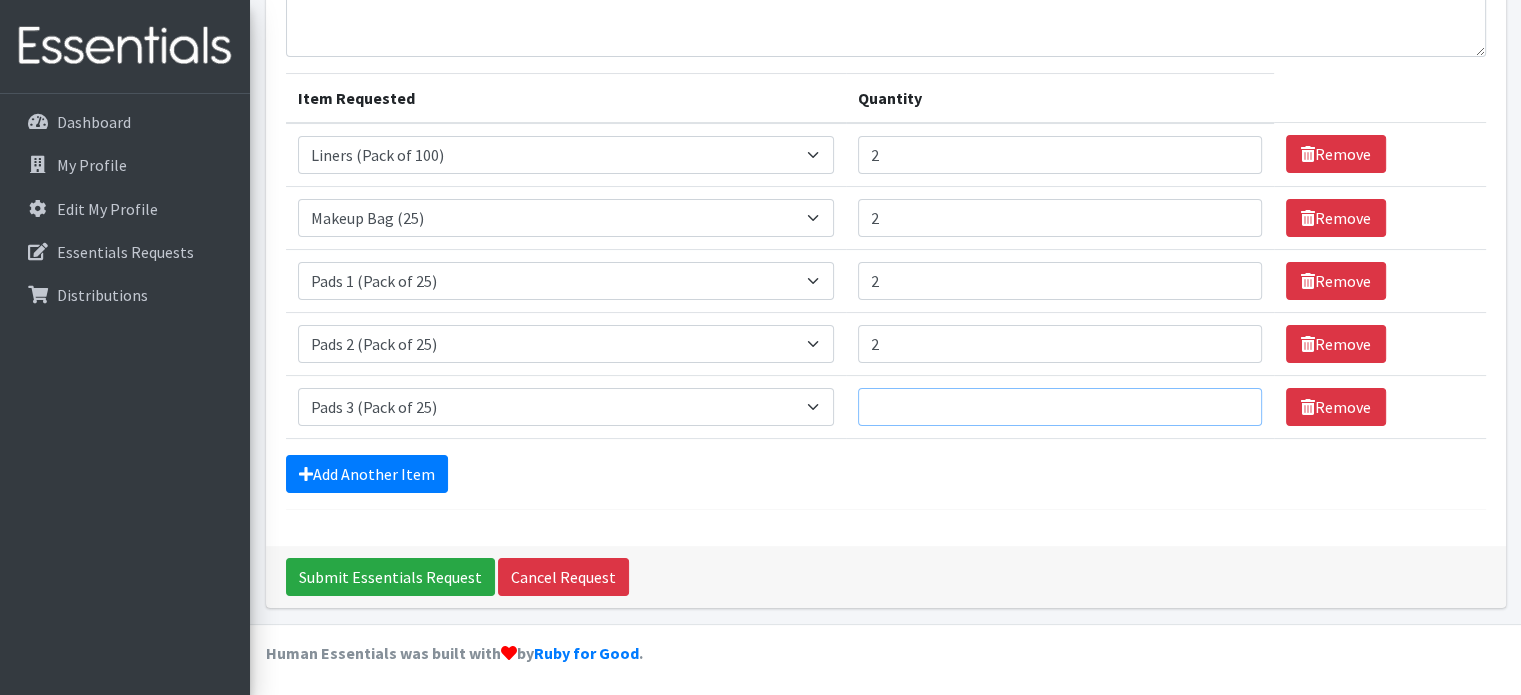 click on "Quantity" at bounding box center (1060, 407) 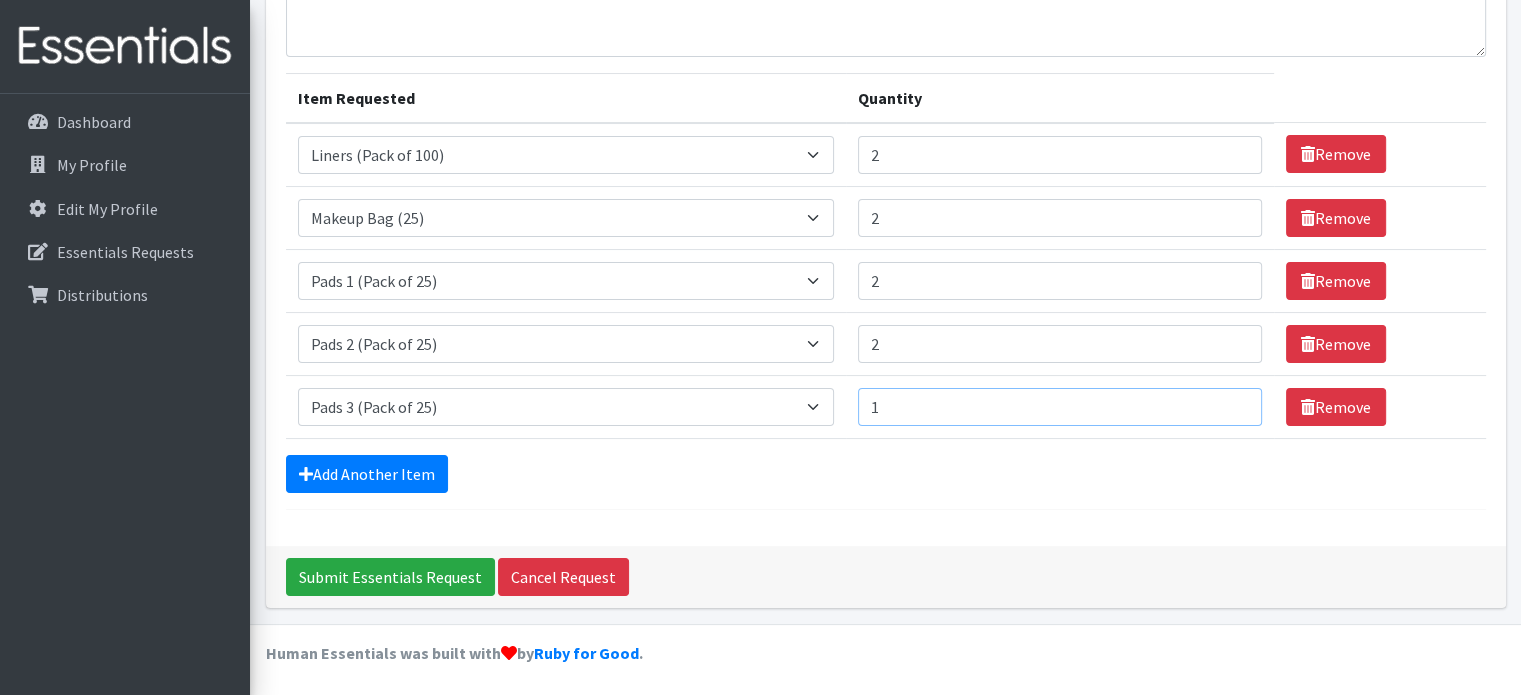 type on "1" 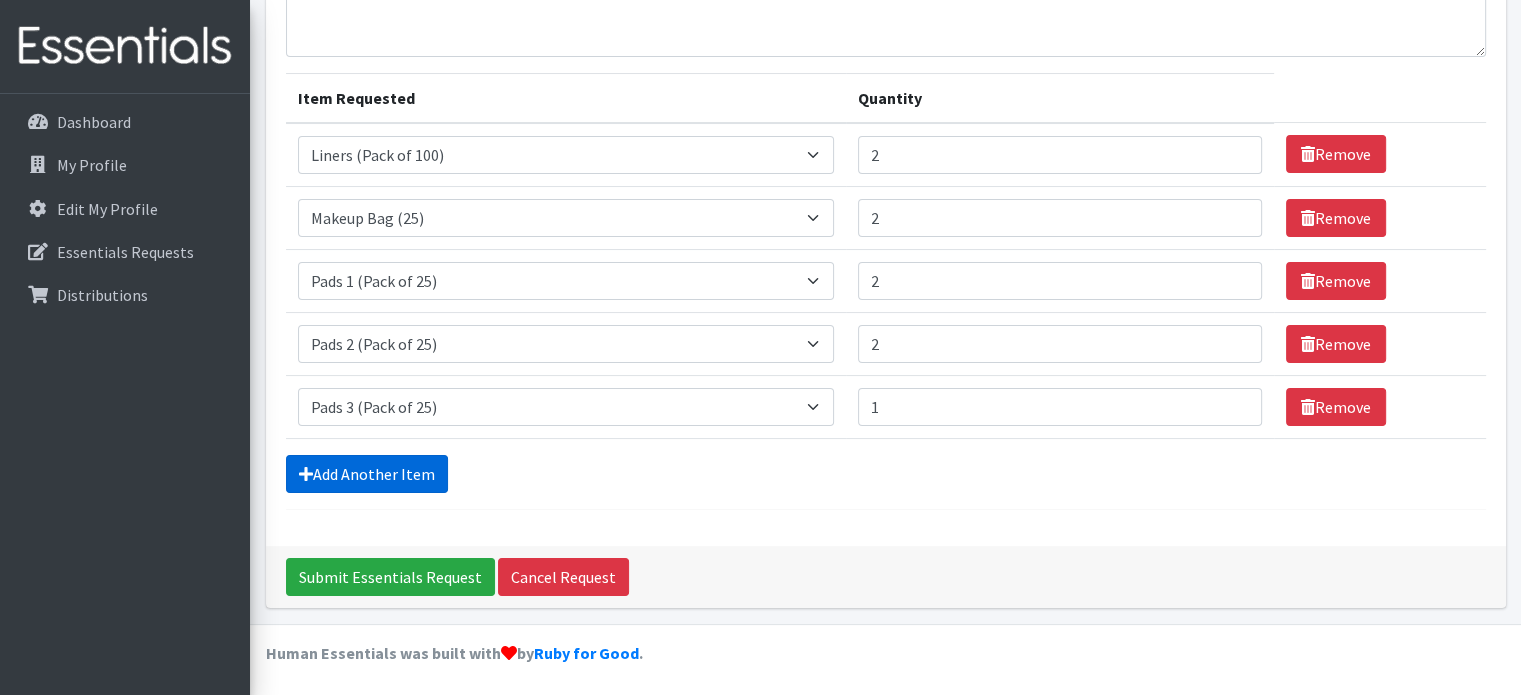 click on "Add Another Item" at bounding box center [367, 474] 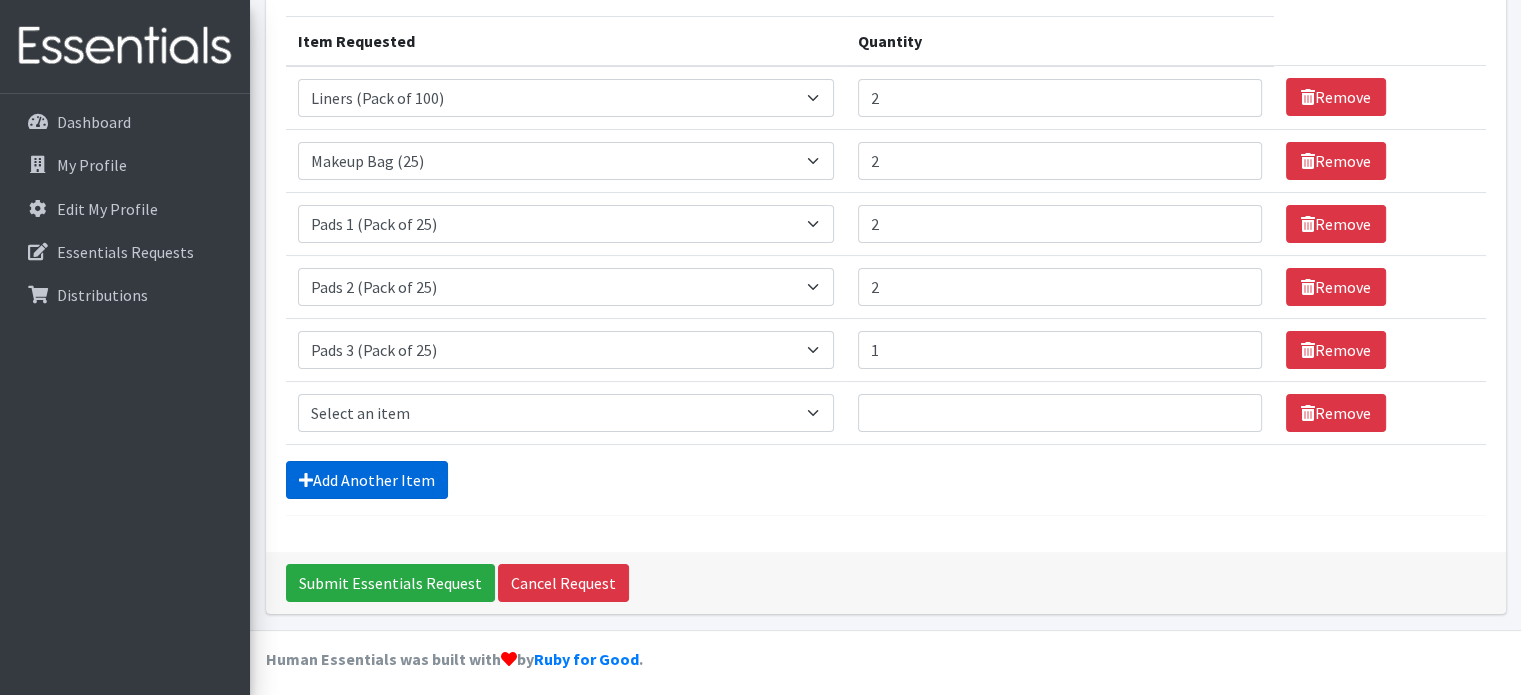 scroll, scrollTop: 250, scrollLeft: 0, axis: vertical 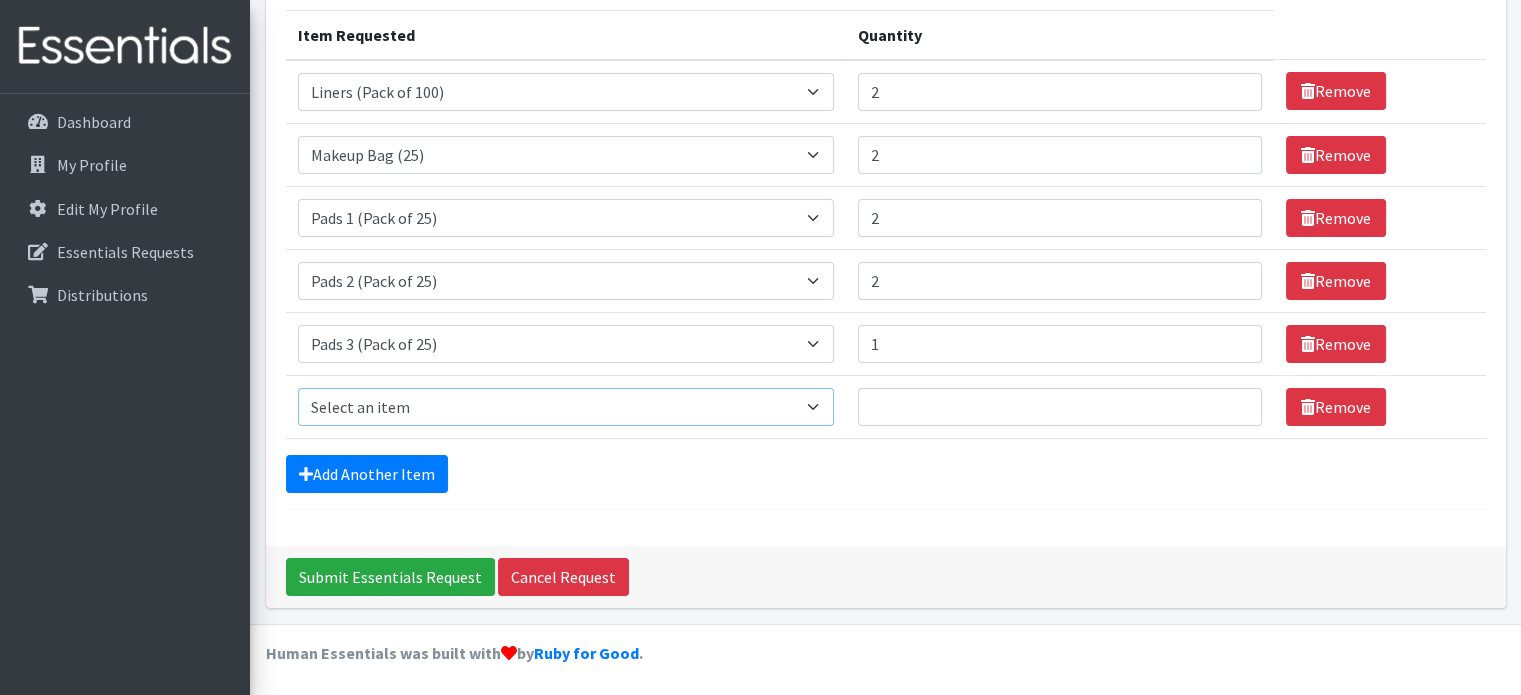 click on "Select an item
Liners (Pack of 100)
Makeup Bag (25)
Pads 1 (Pack of 25)
Pads 2 (Pack of 25)
Pads 3 (Pack of 25)
Pads 4 (Pack of 25)
Pads 5 (Pack of 25) LIMITED QUANTITIES
Tampon Regular (Pack of 25)
Tampon Super (Pack of 25)
Tampons Light (Pack of 25)" at bounding box center (566, 407) 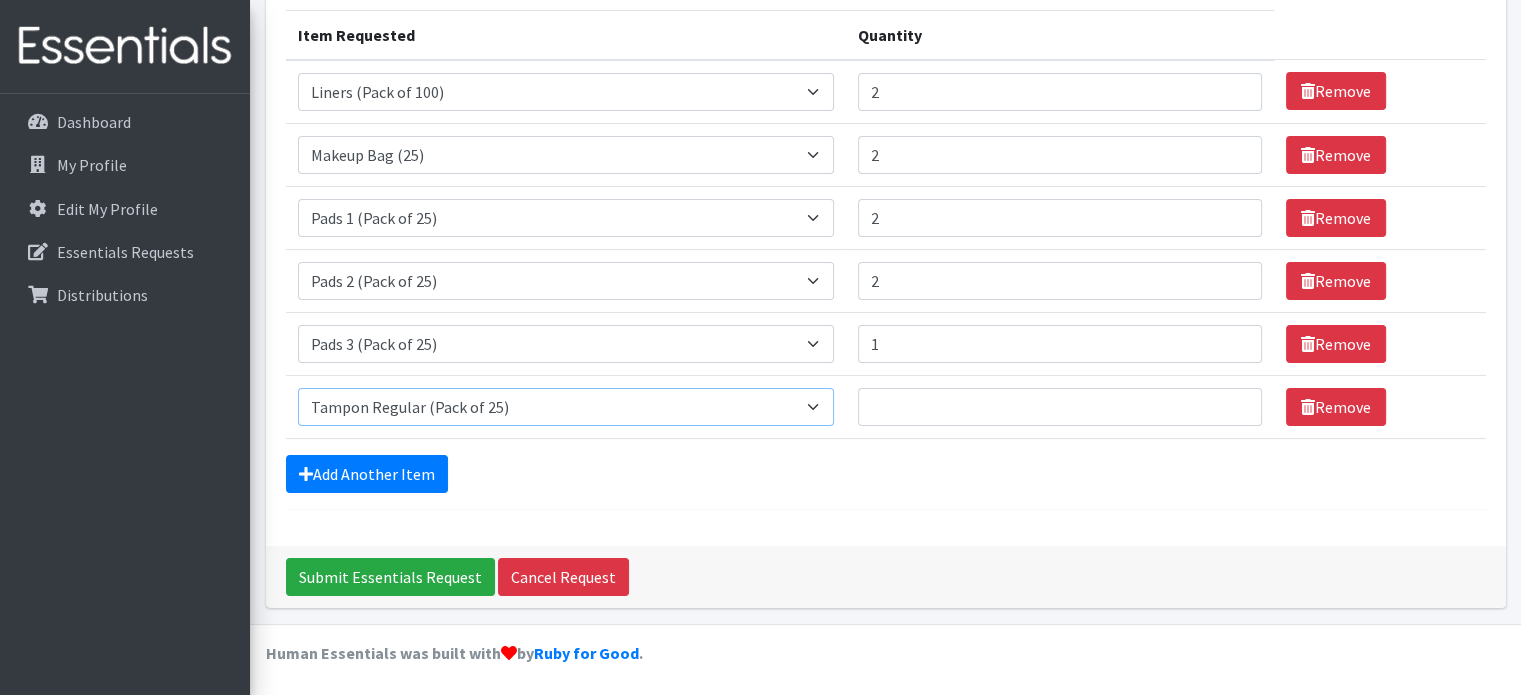 click on "Select an item
Liners (Pack of 100)
Makeup Bag (25)
Pads 1 (Pack of 25)
Pads 2 (Pack of 25)
Pads 3 (Pack of 25)
Pads 4 (Pack of 25)
Pads 5 (Pack of 25) LIMITED QUANTITIES
Tampon Regular (Pack of 25)
Tampon Super (Pack of 25)
Tampons Light (Pack of 25)" at bounding box center [566, 407] 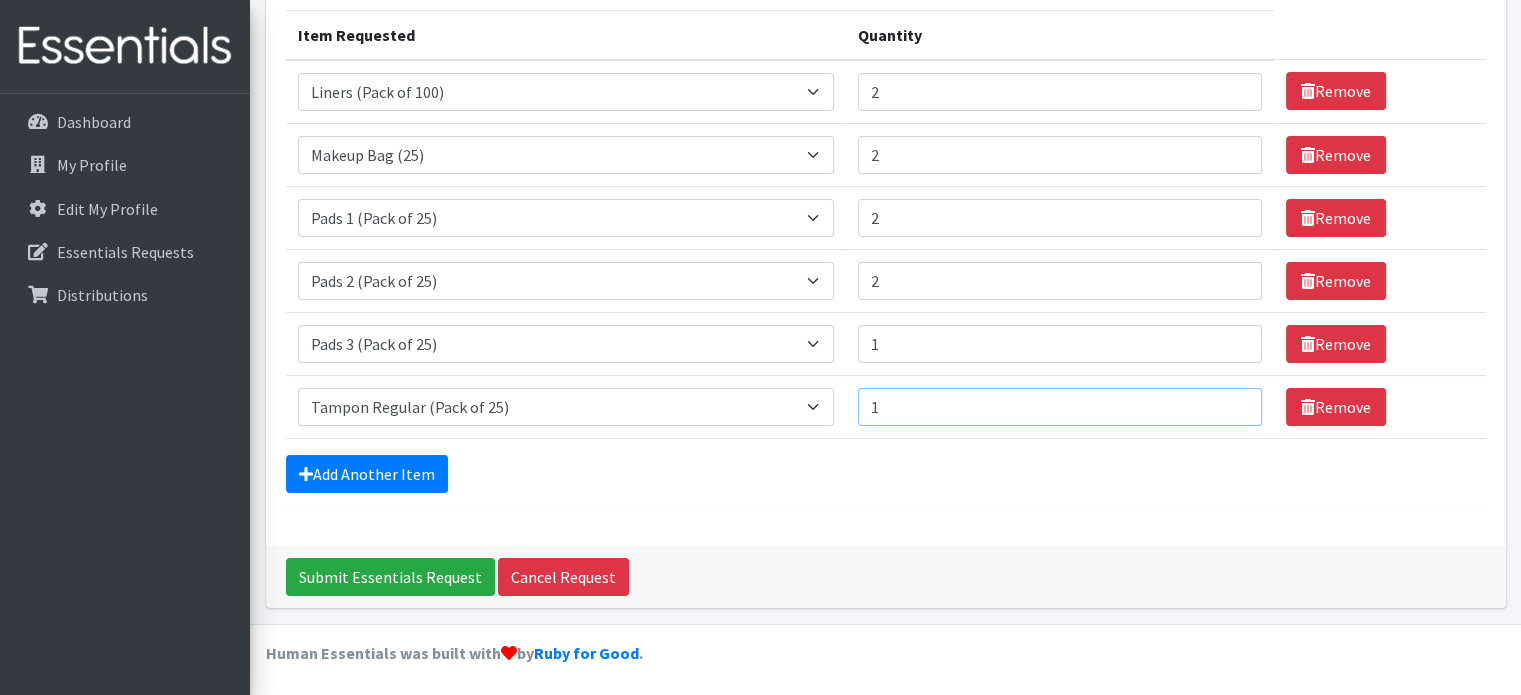 click on "1" at bounding box center [1060, 407] 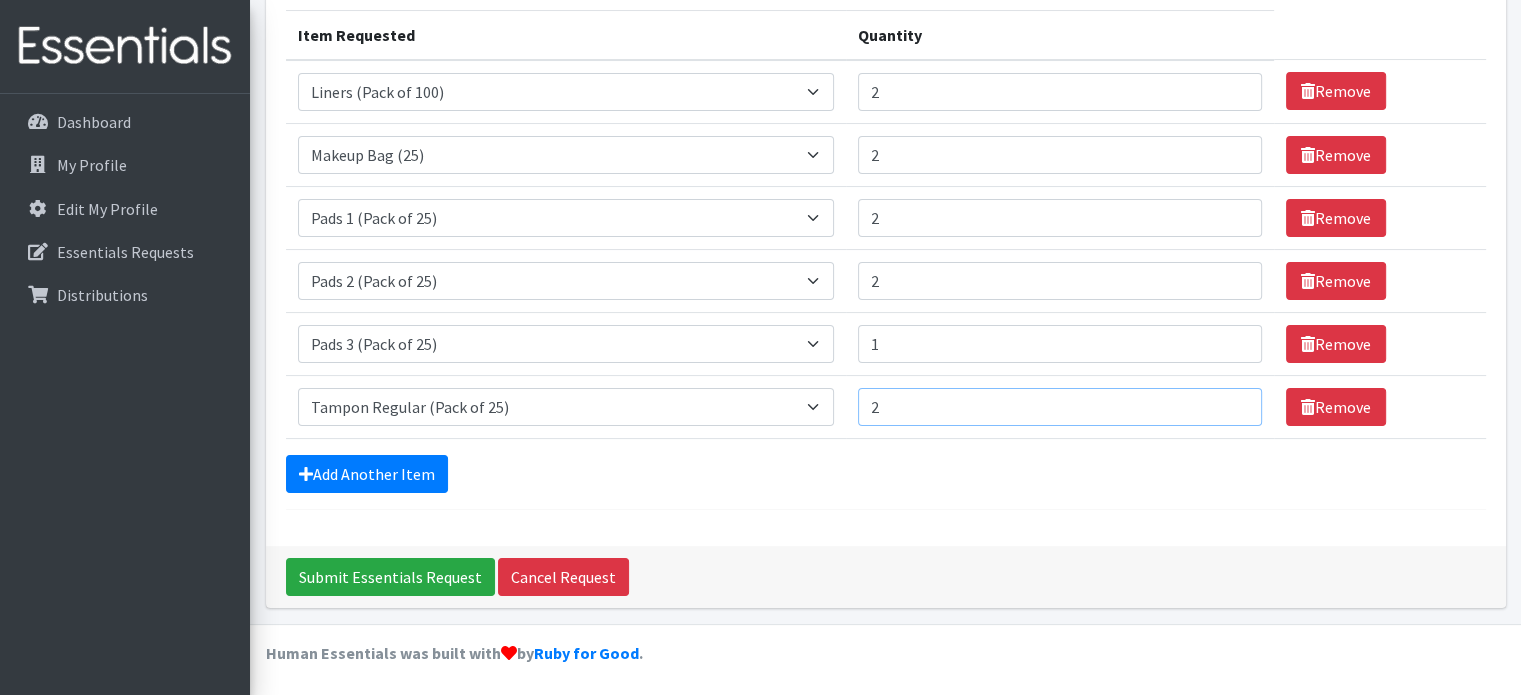 type on "2" 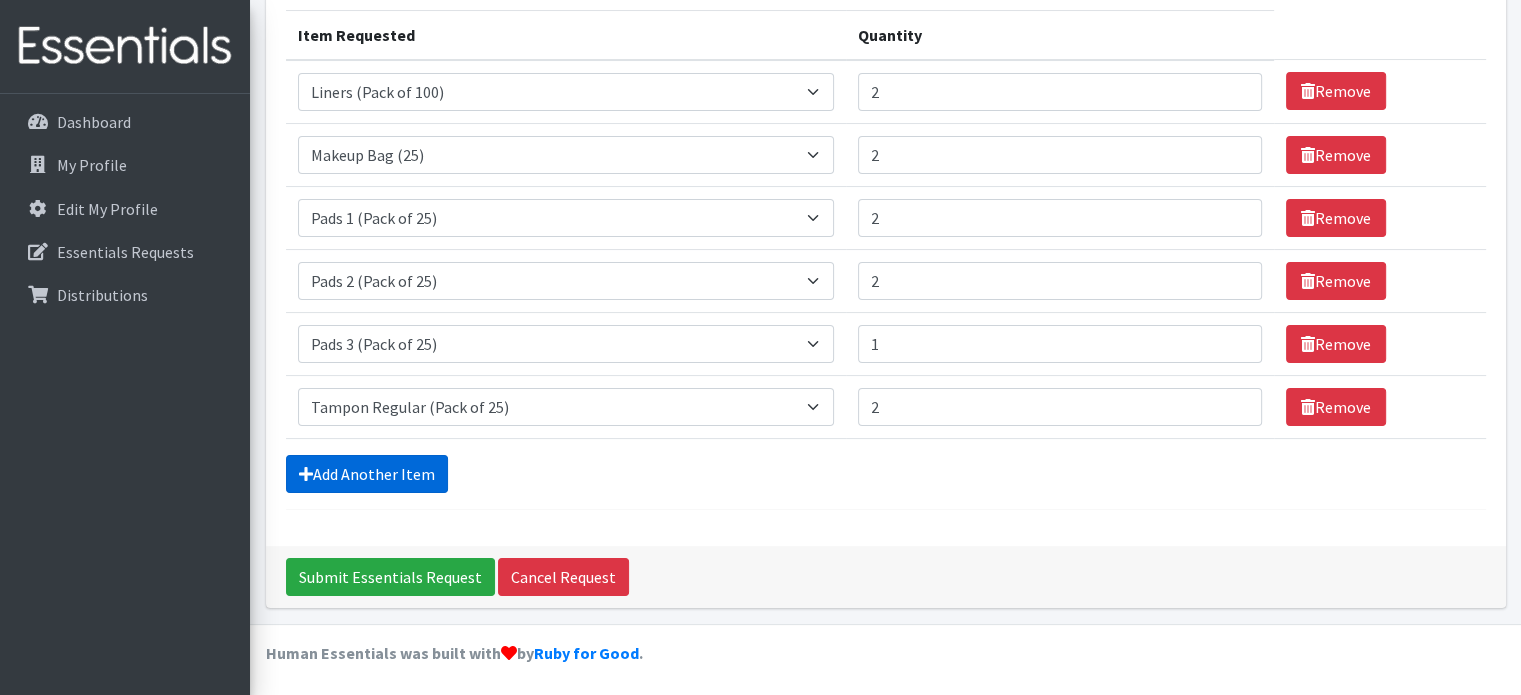 click on "Add Another Item" at bounding box center (367, 474) 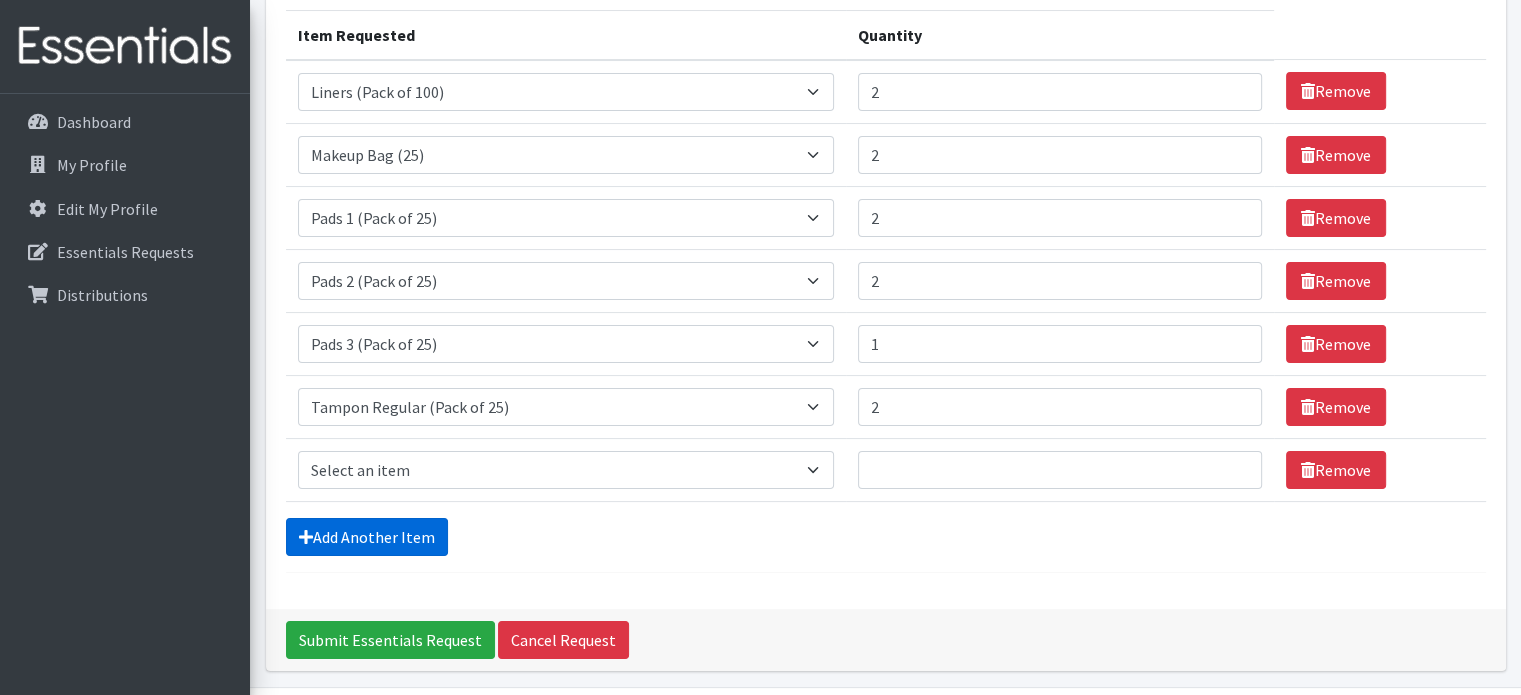 scroll, scrollTop: 312, scrollLeft: 0, axis: vertical 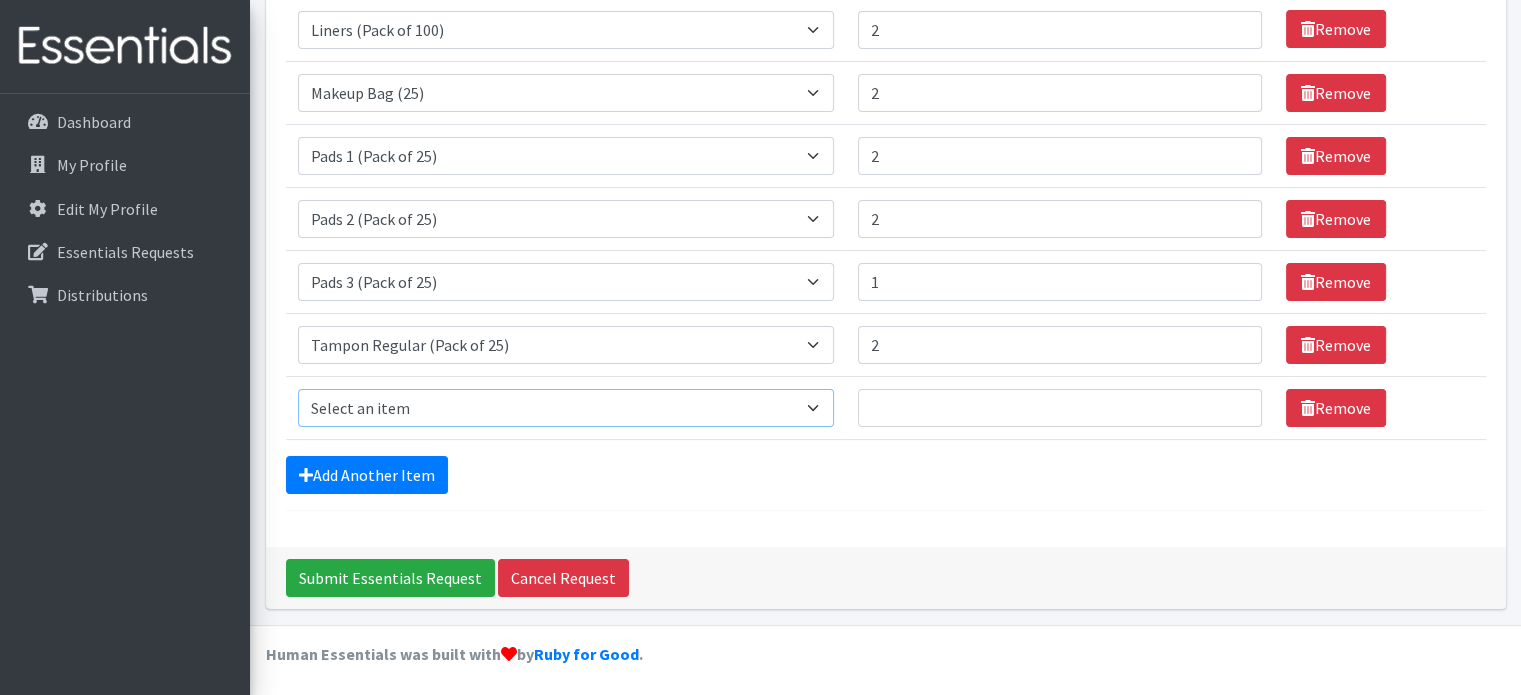 click on "Select an item
Liners (Pack of 100)
Makeup Bag (25)
Pads 1 (Pack of 25)
Pads 2 (Pack of 25)
Pads 3 (Pack of 25)
Pads 4 (Pack of 25)
Pads 5 (Pack of 25) LIMITED QUANTITIES
Tampon Regular (Pack of 25)
Tampon Super (Pack of 25)
Tampons Light (Pack of 25)" at bounding box center (566, 408) 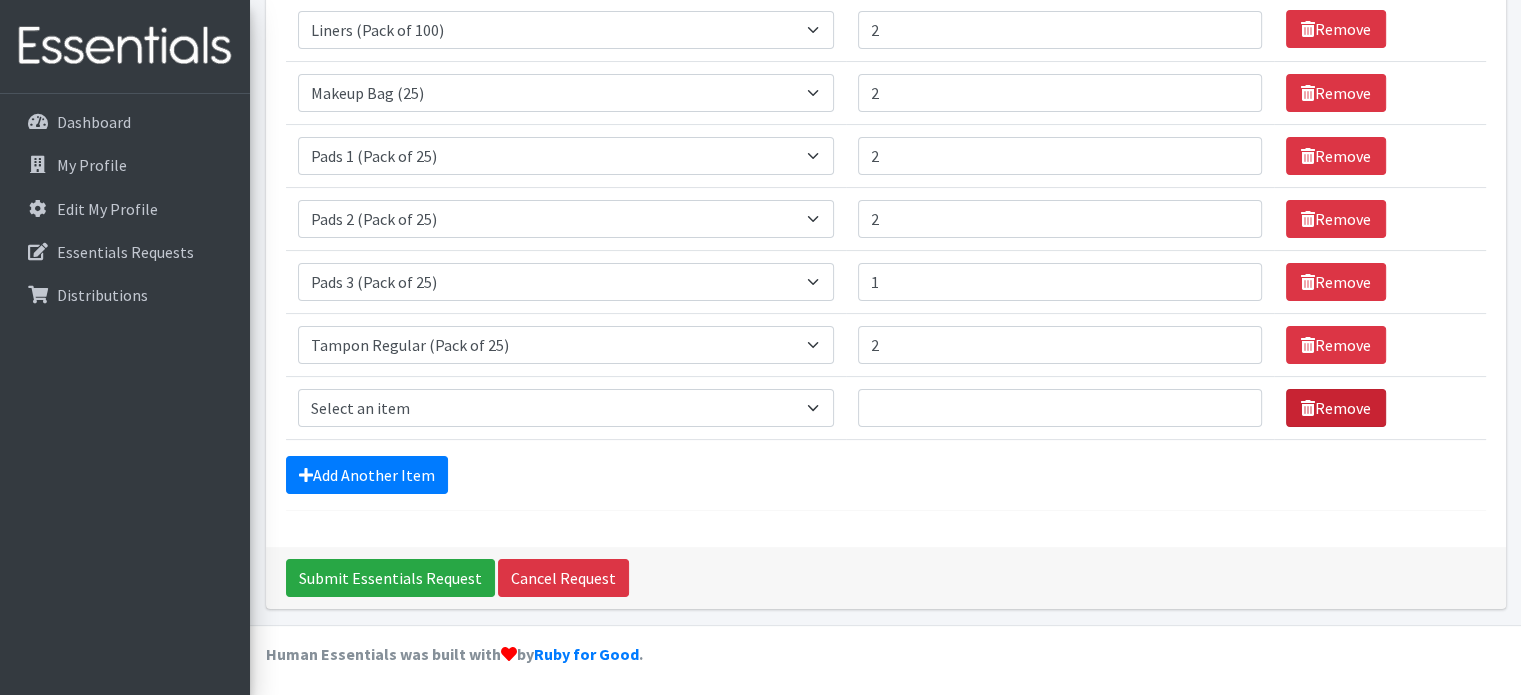 click on "Remove" at bounding box center (1336, 408) 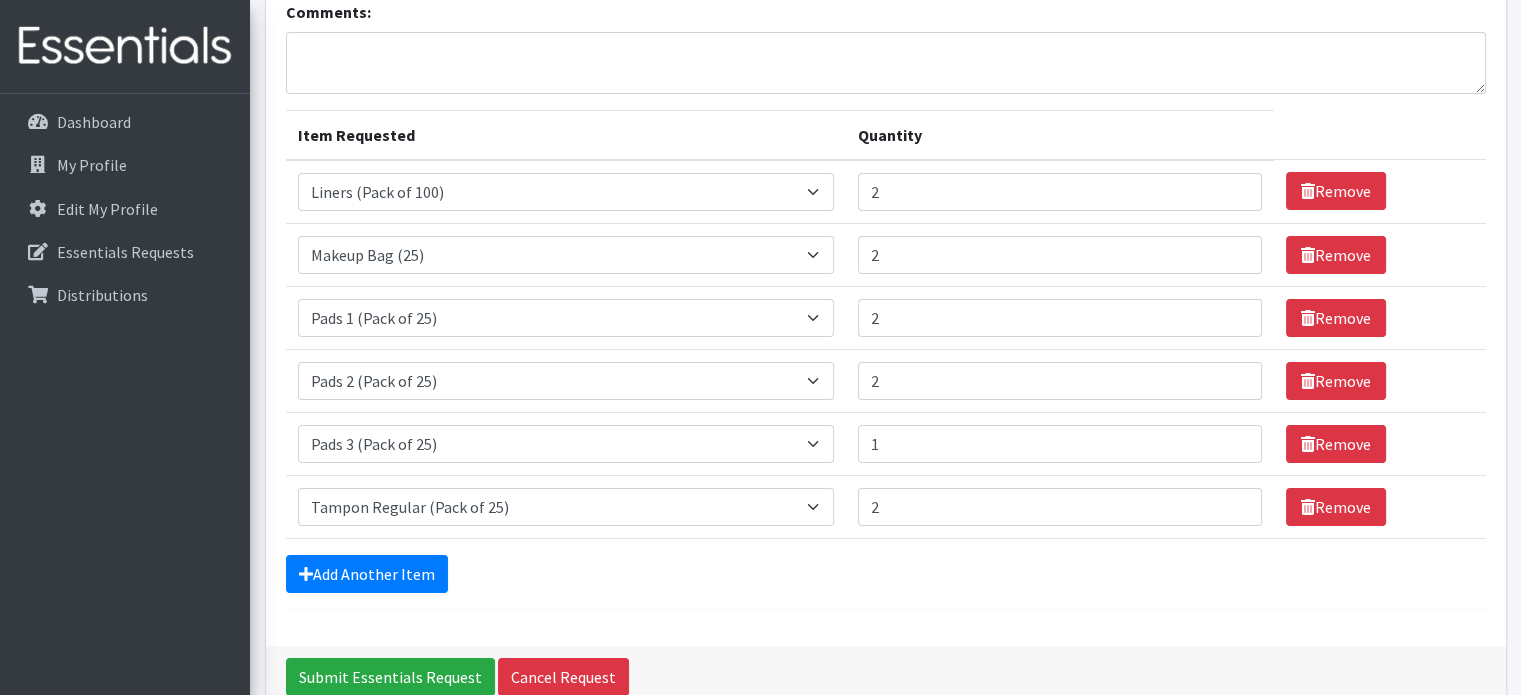 scroll, scrollTop: 250, scrollLeft: 0, axis: vertical 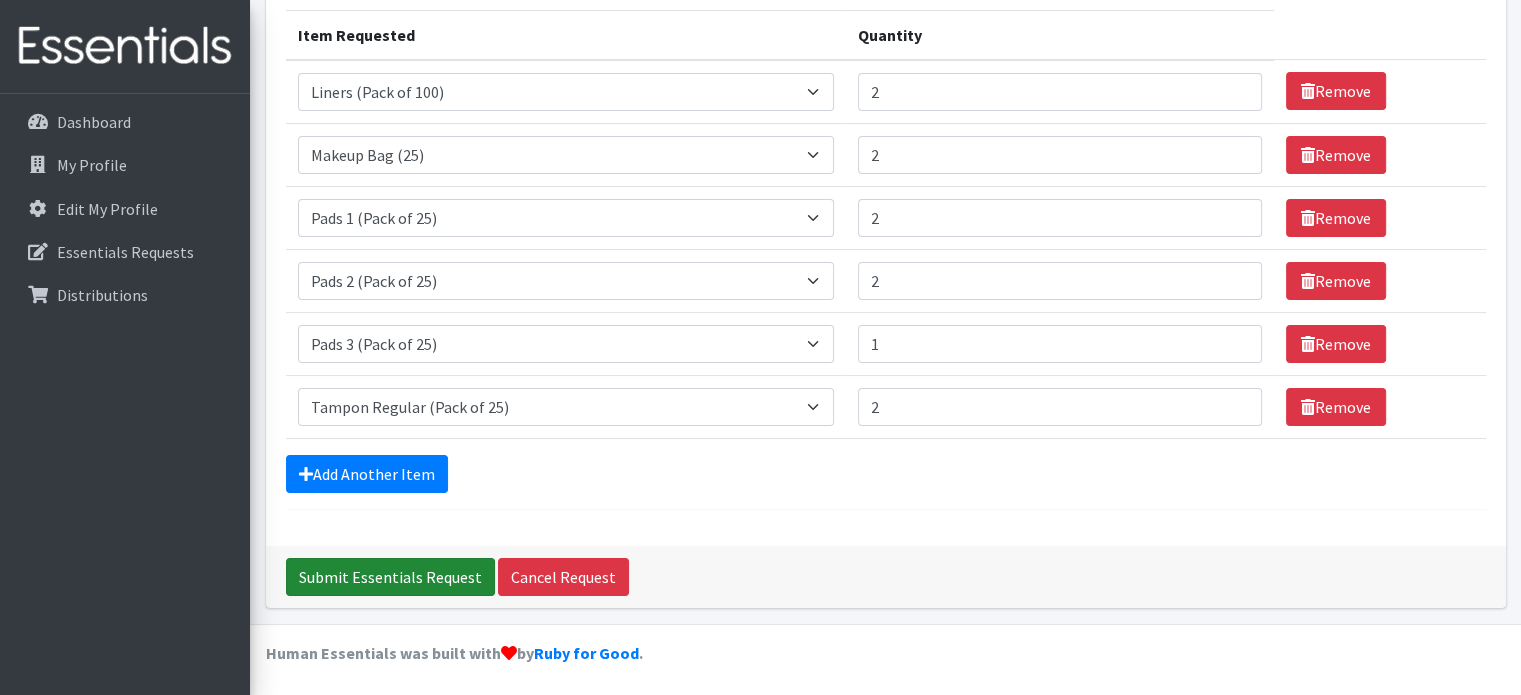 click on "Submit Essentials Request" at bounding box center [390, 577] 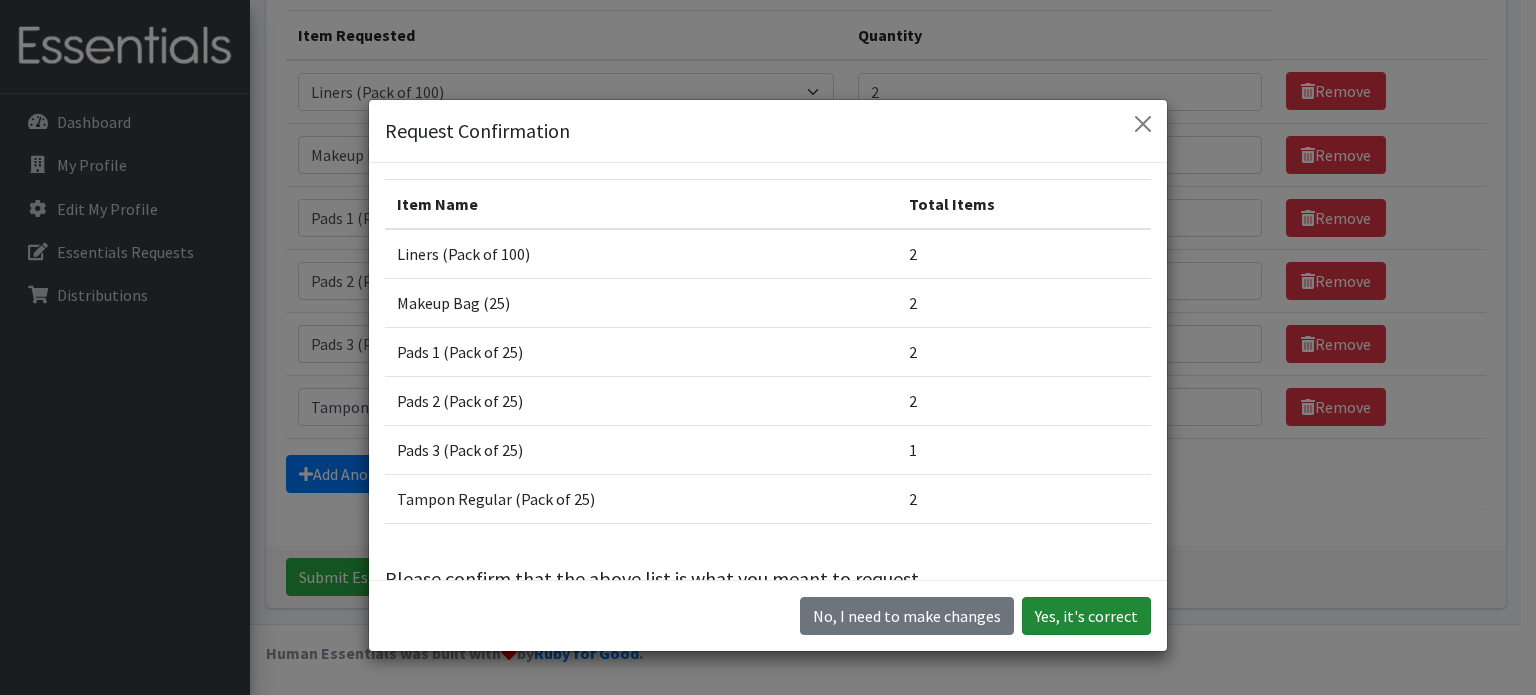 click on "Yes, it's correct" at bounding box center [1086, 616] 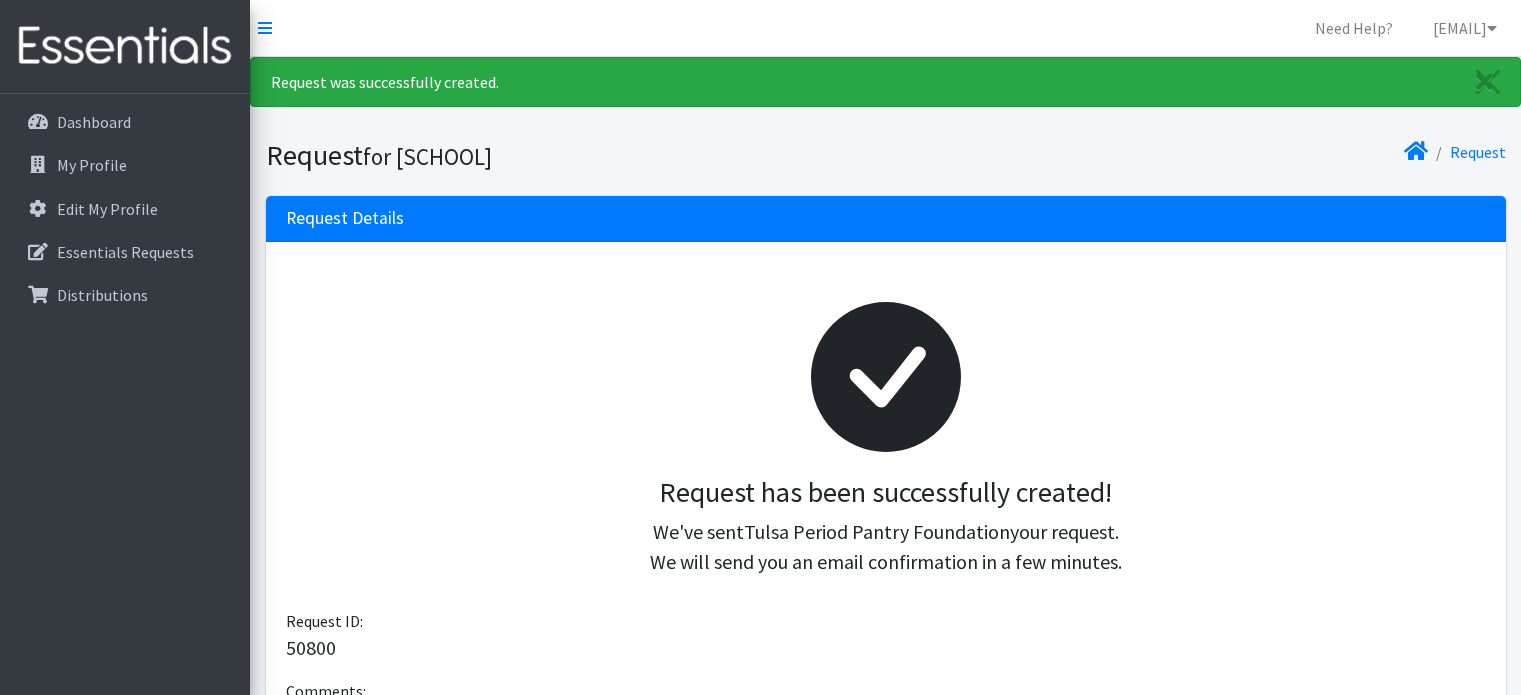 scroll, scrollTop: 0, scrollLeft: 0, axis: both 